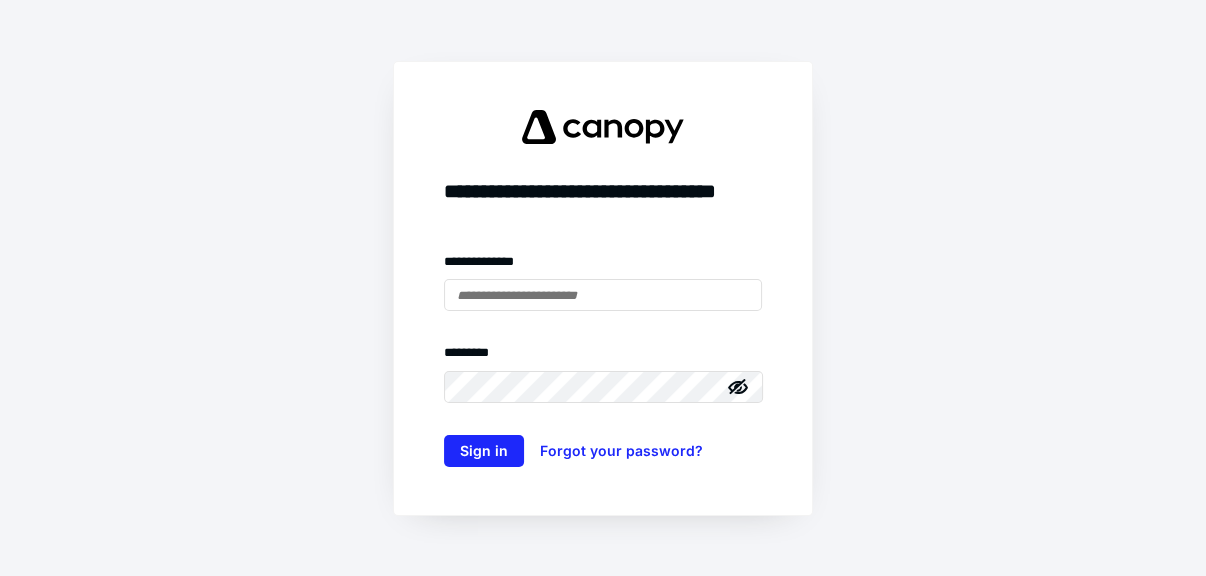 scroll, scrollTop: 0, scrollLeft: 0, axis: both 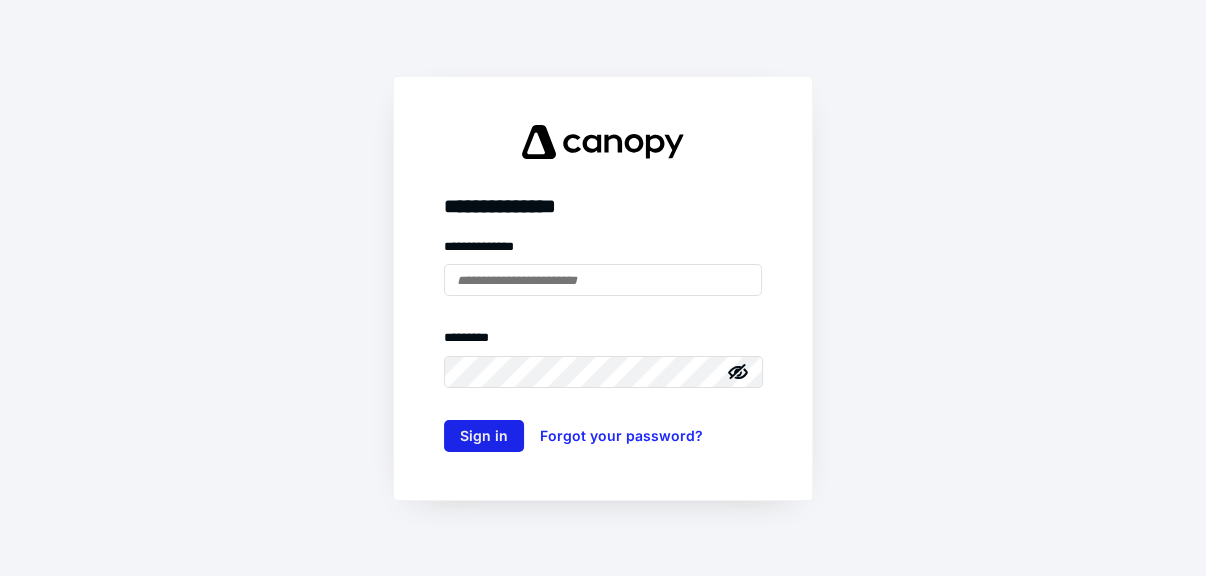 type on "**********" 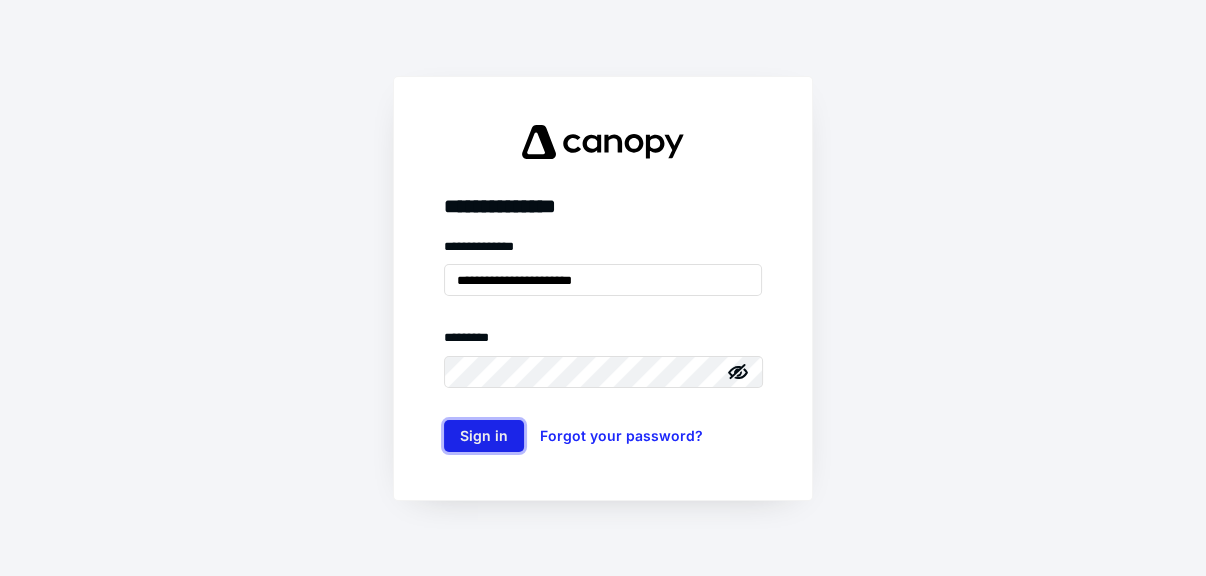 click on "Sign in" at bounding box center (484, 436) 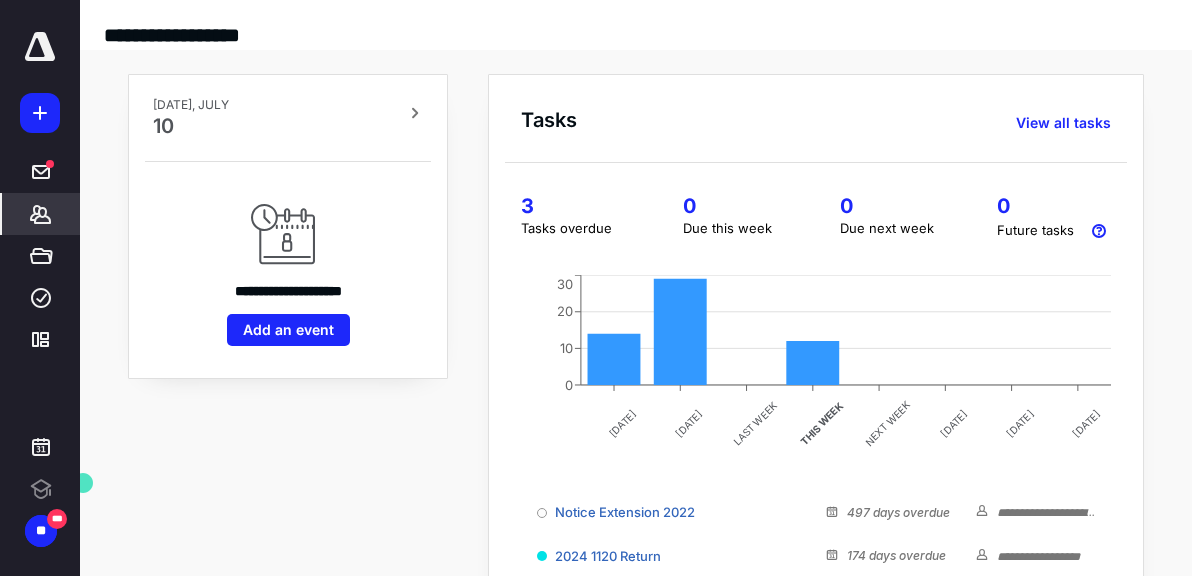 scroll, scrollTop: 0, scrollLeft: 0, axis: both 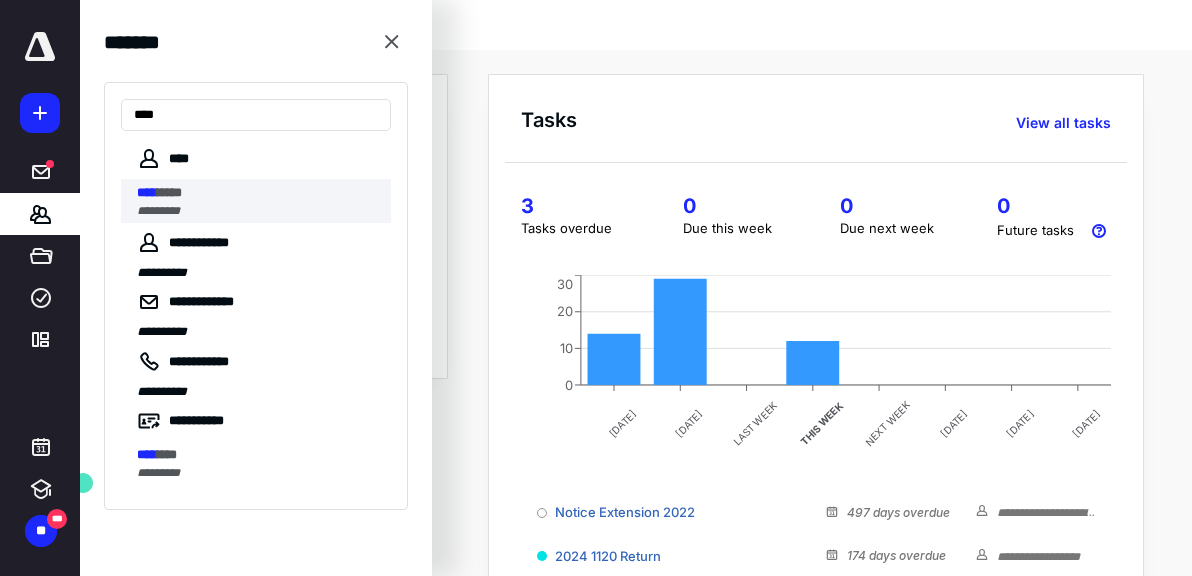 type on "****" 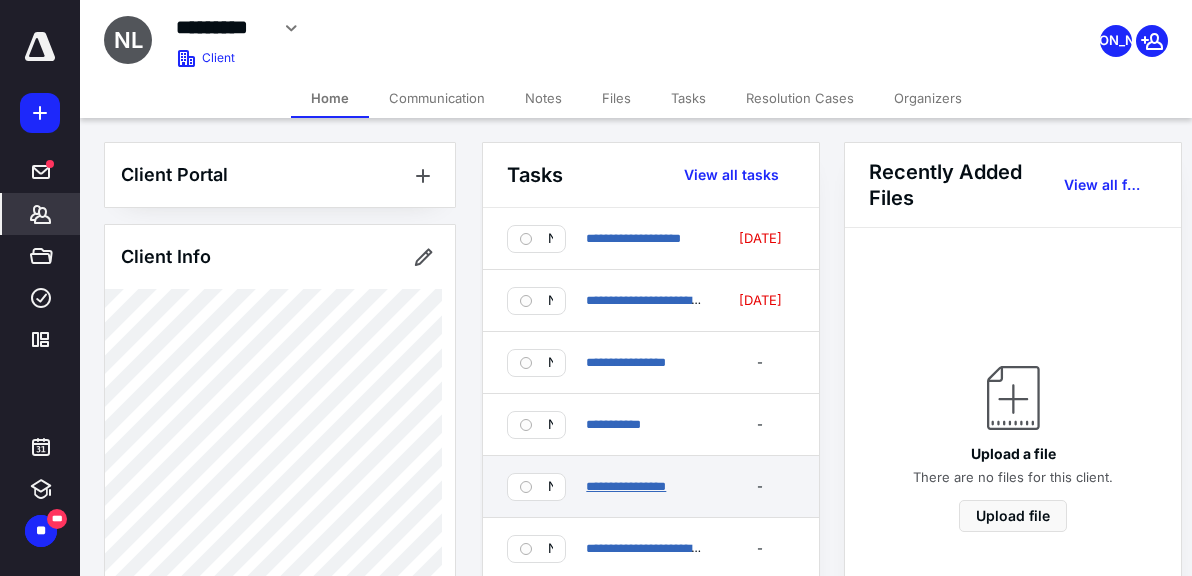 click on "**********" at bounding box center (626, 486) 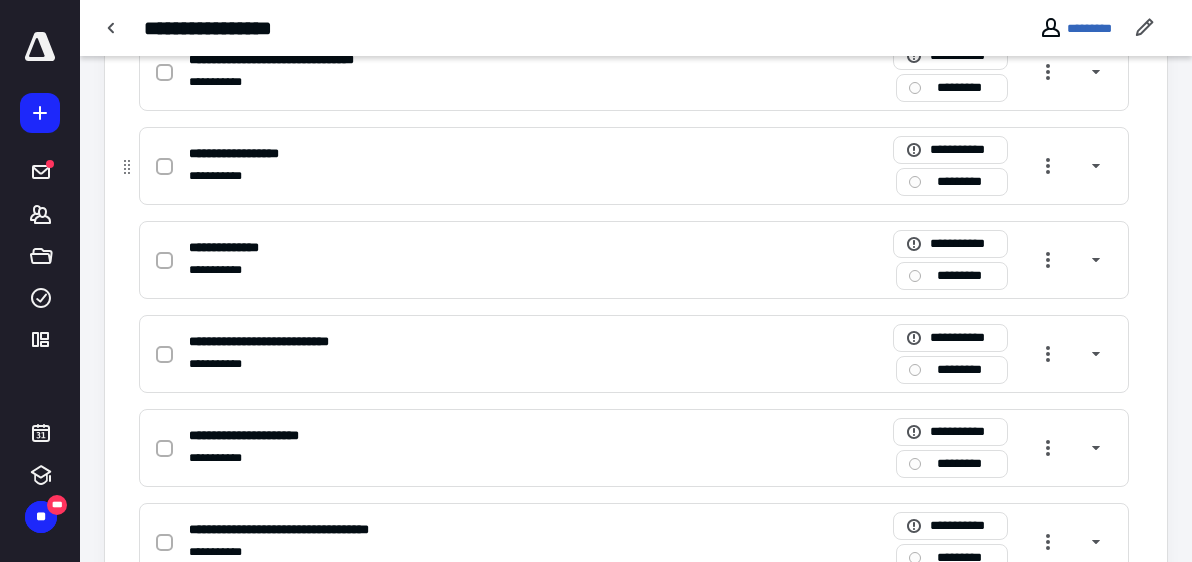 scroll, scrollTop: 363, scrollLeft: 0, axis: vertical 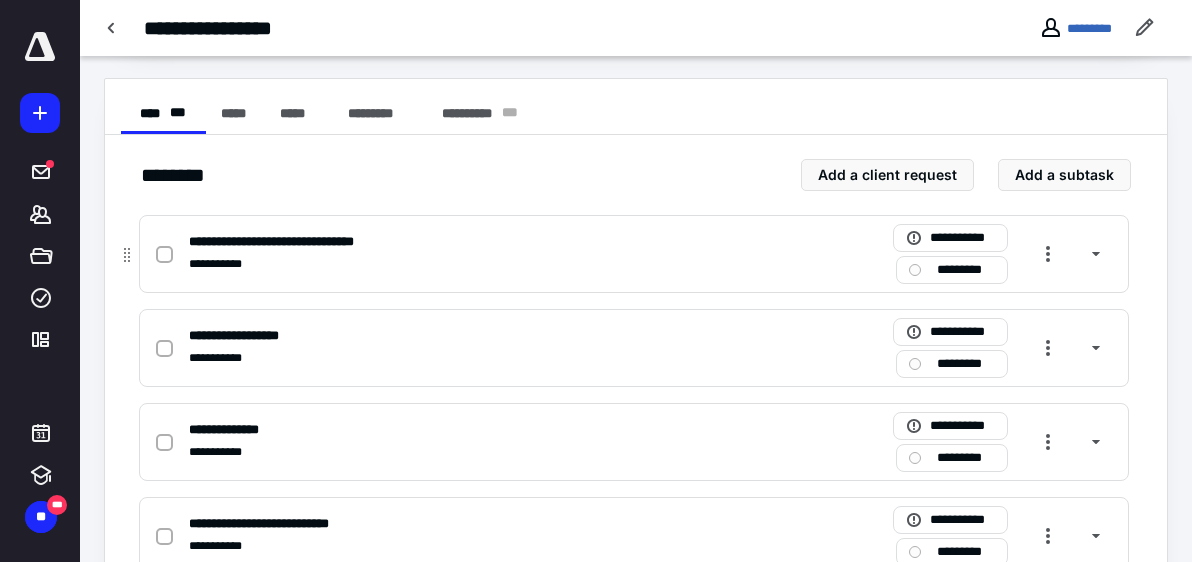 click on "*********" at bounding box center (966, 270) 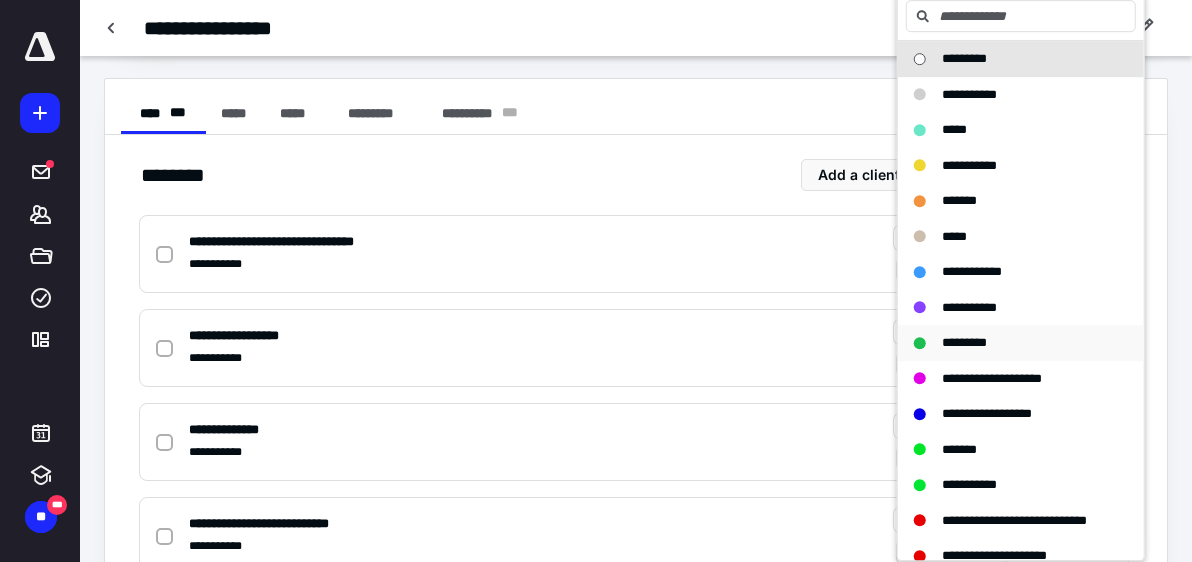 click on "*********" at bounding box center [964, 342] 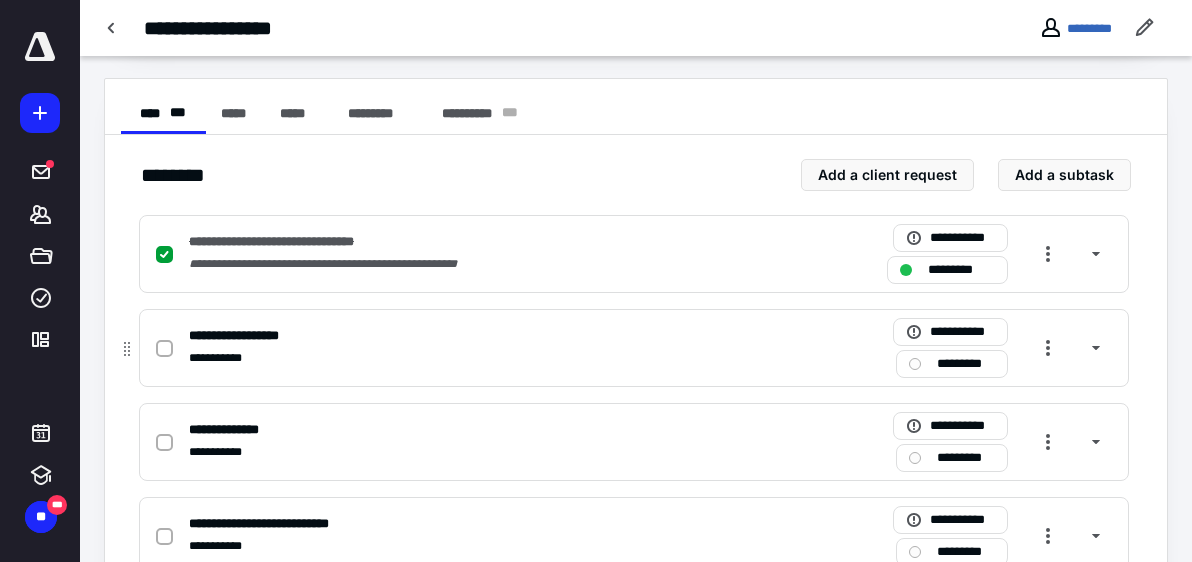 click on "*********" at bounding box center (966, 364) 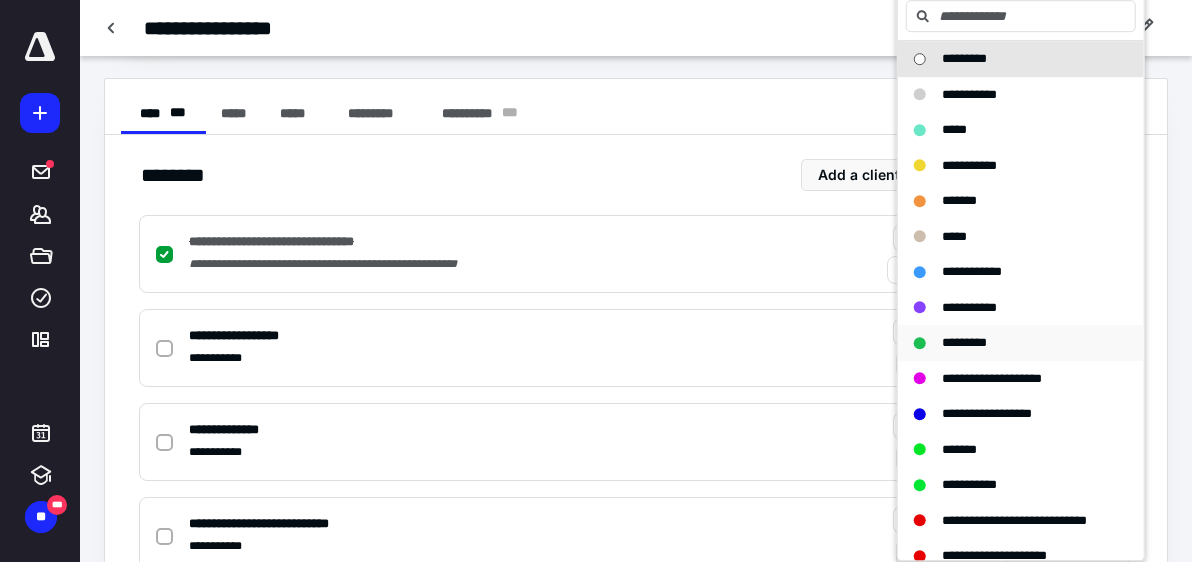 click on "*********" at bounding box center (964, 342) 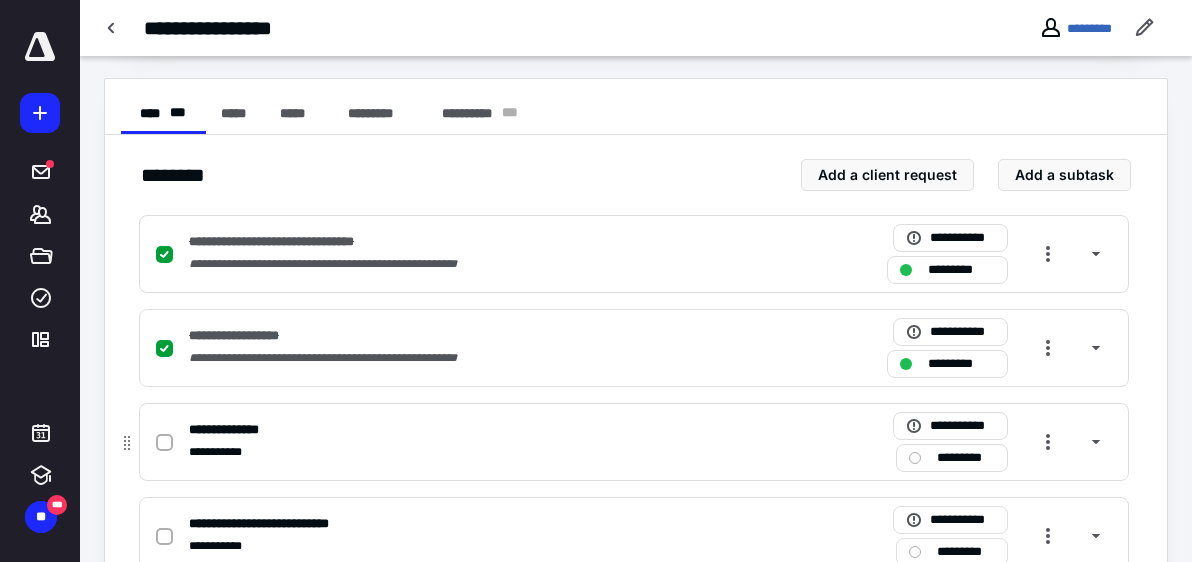 click on "*********" at bounding box center (966, 458) 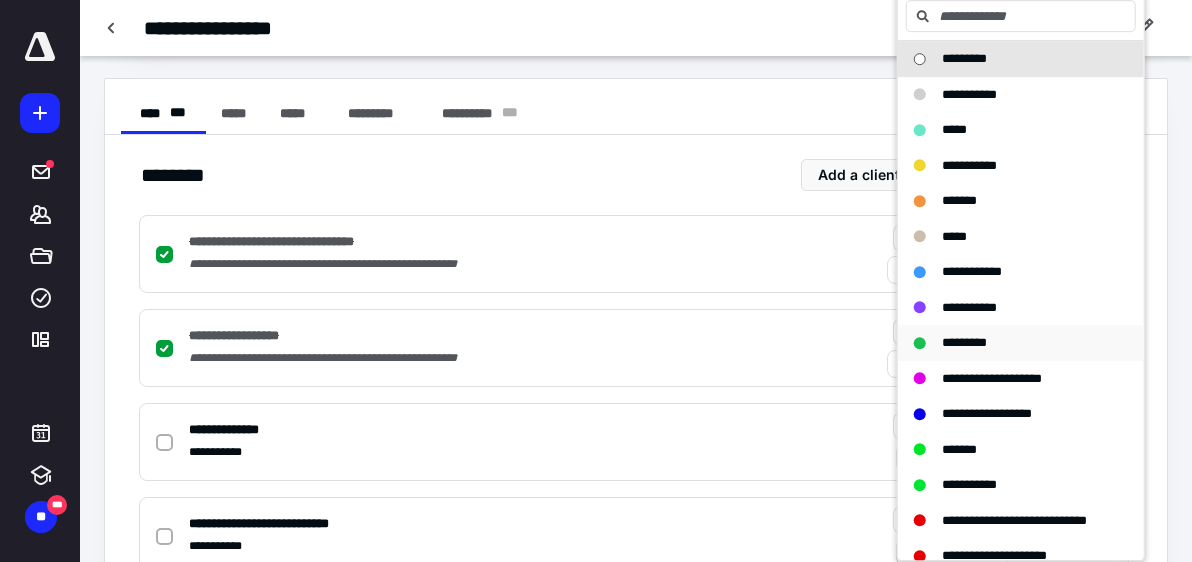 click on "*********" at bounding box center [964, 342] 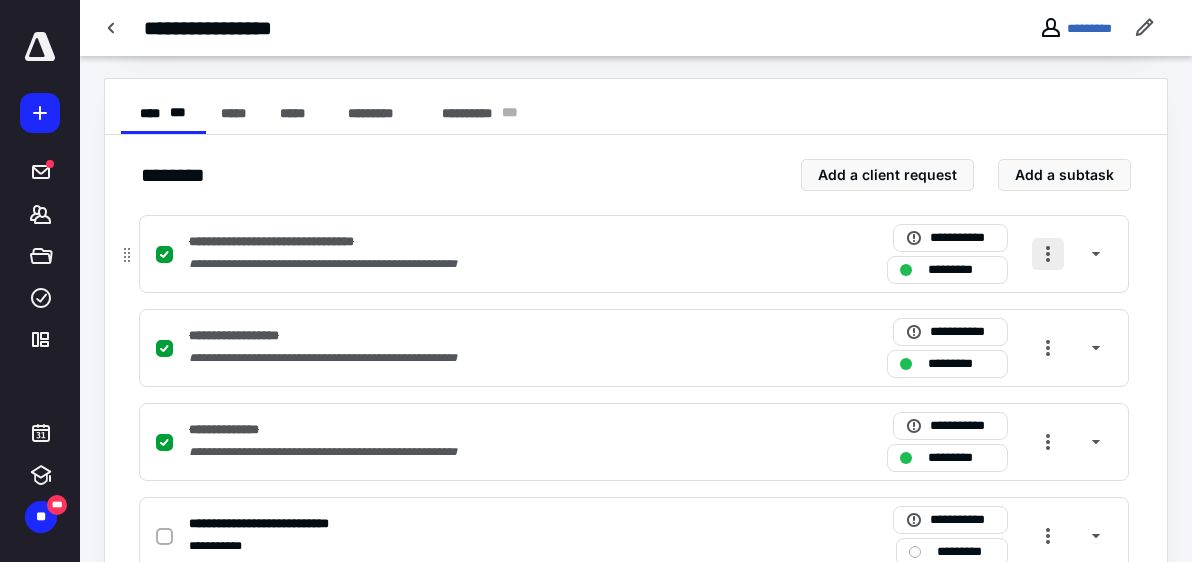 click at bounding box center [1048, 254] 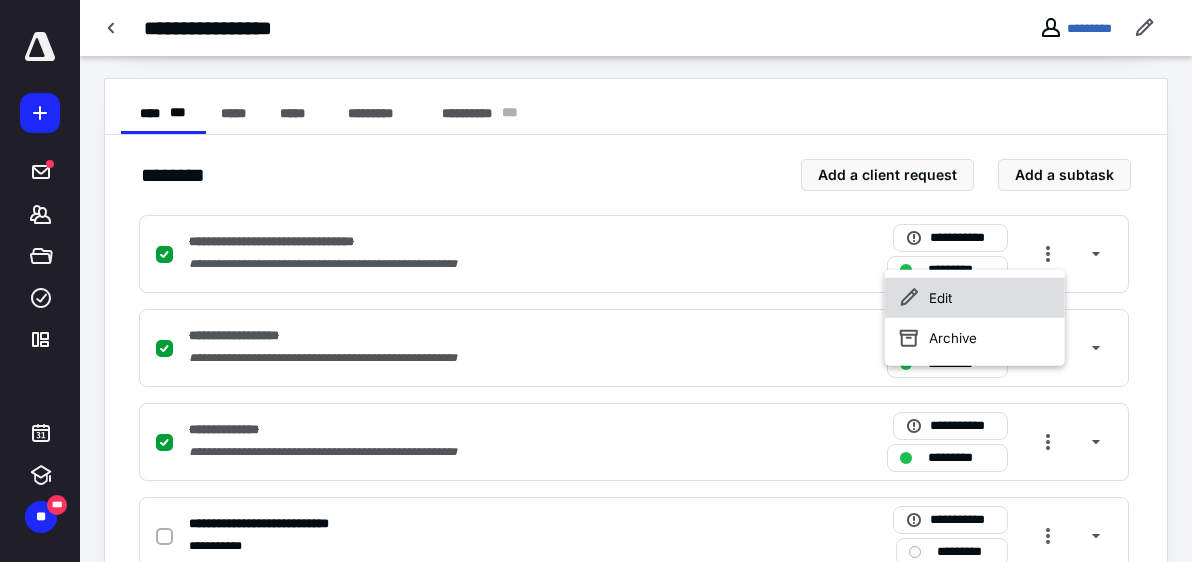 click on "Edit" at bounding box center (975, 298) 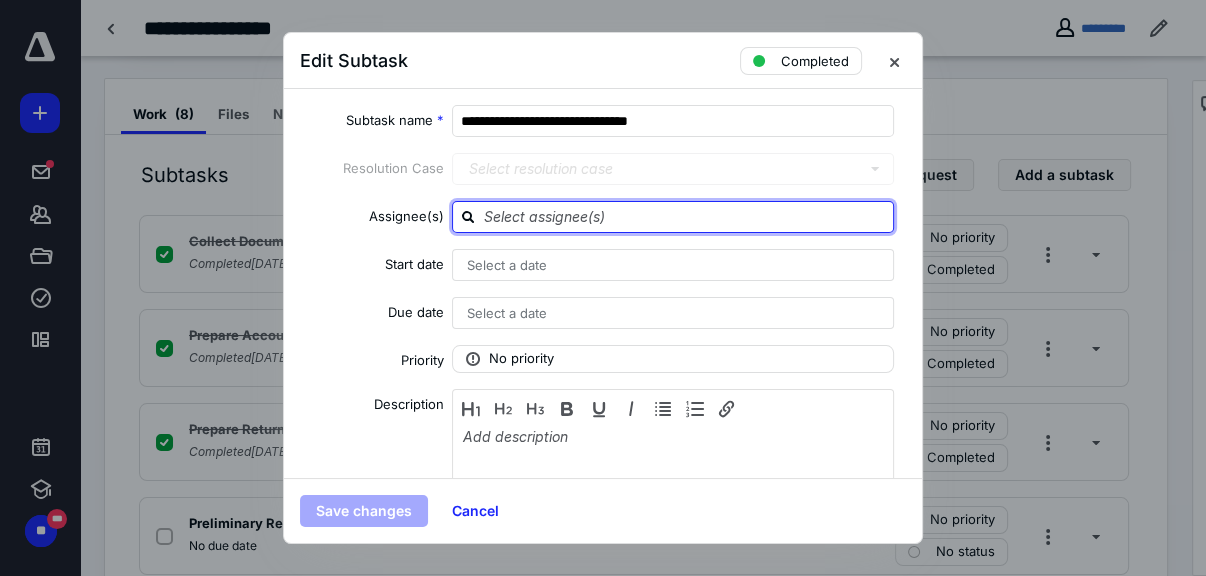 click at bounding box center (685, 216) 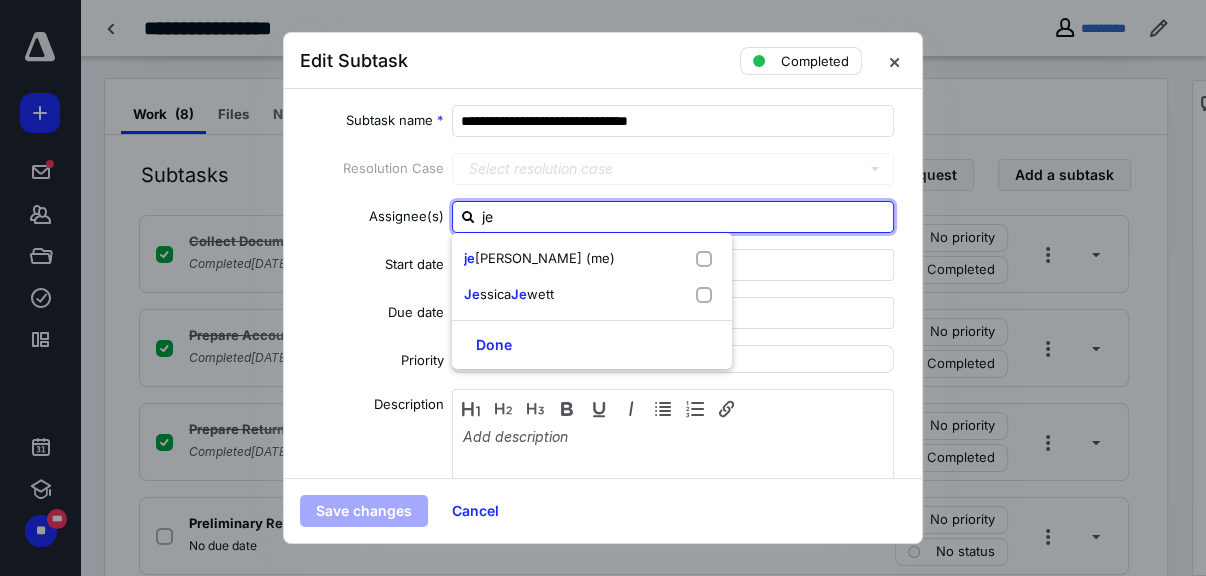 type on "jer" 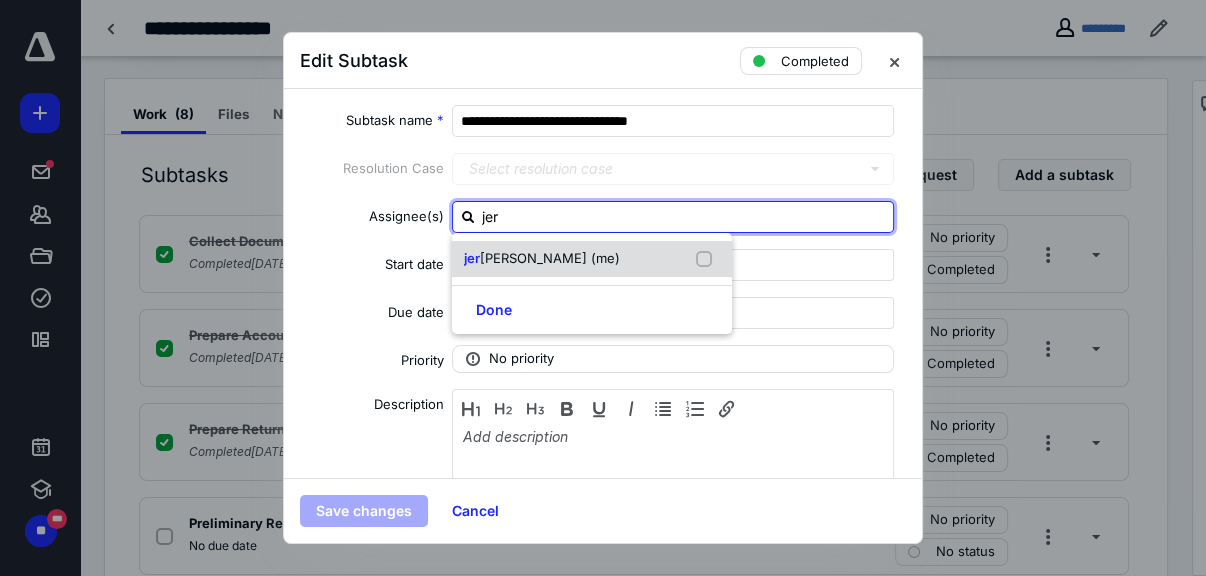 click on "aldin acevedo (me)" at bounding box center (550, 258) 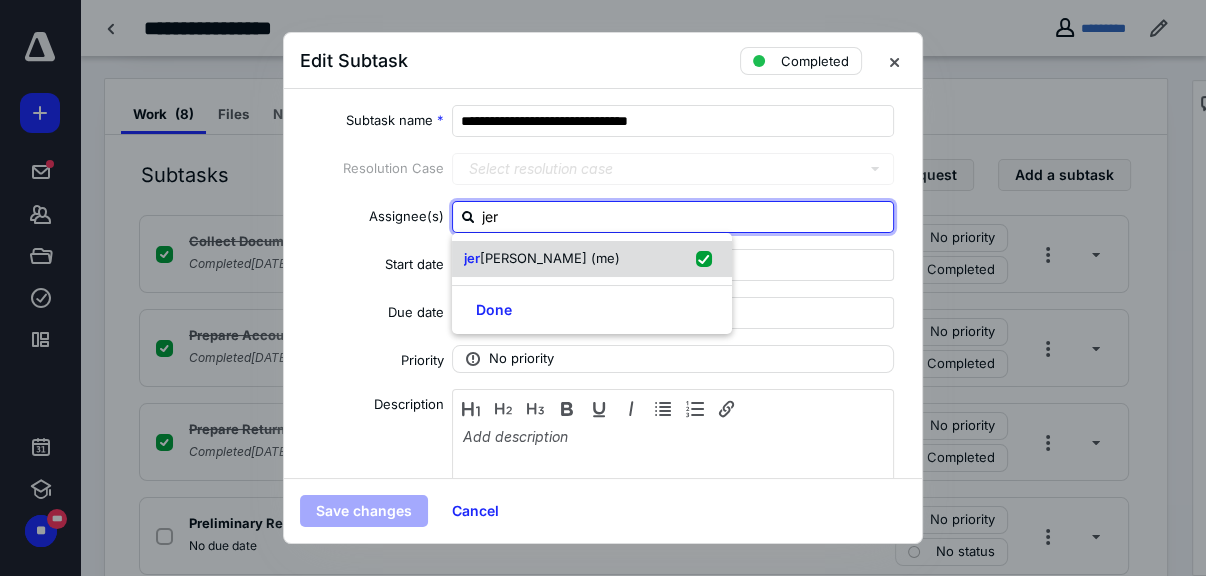 checkbox on "true" 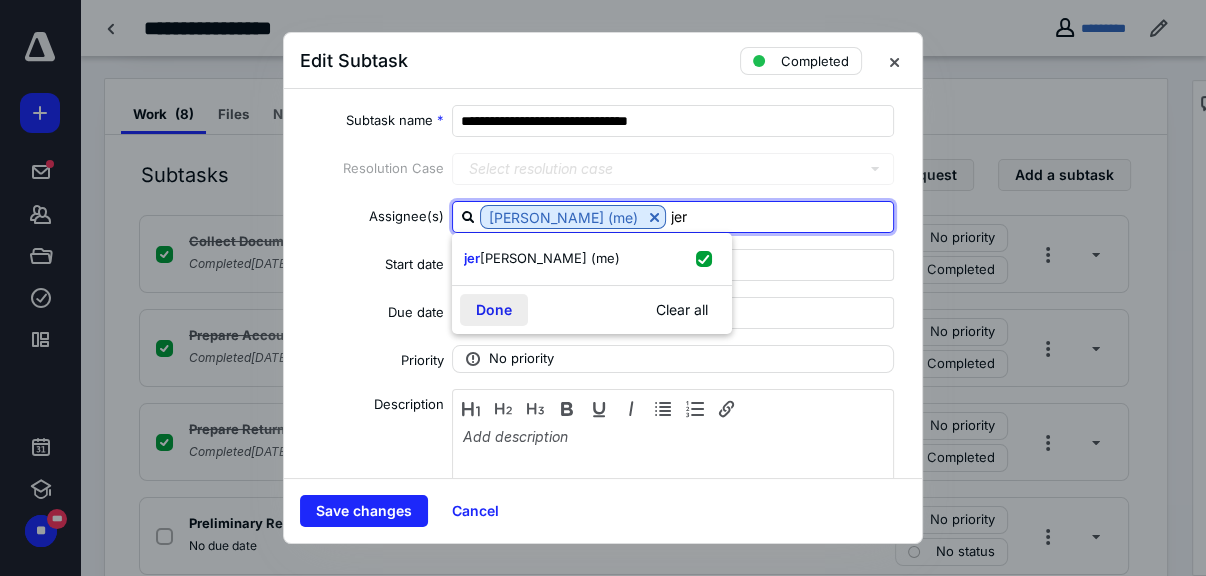 type on "jer" 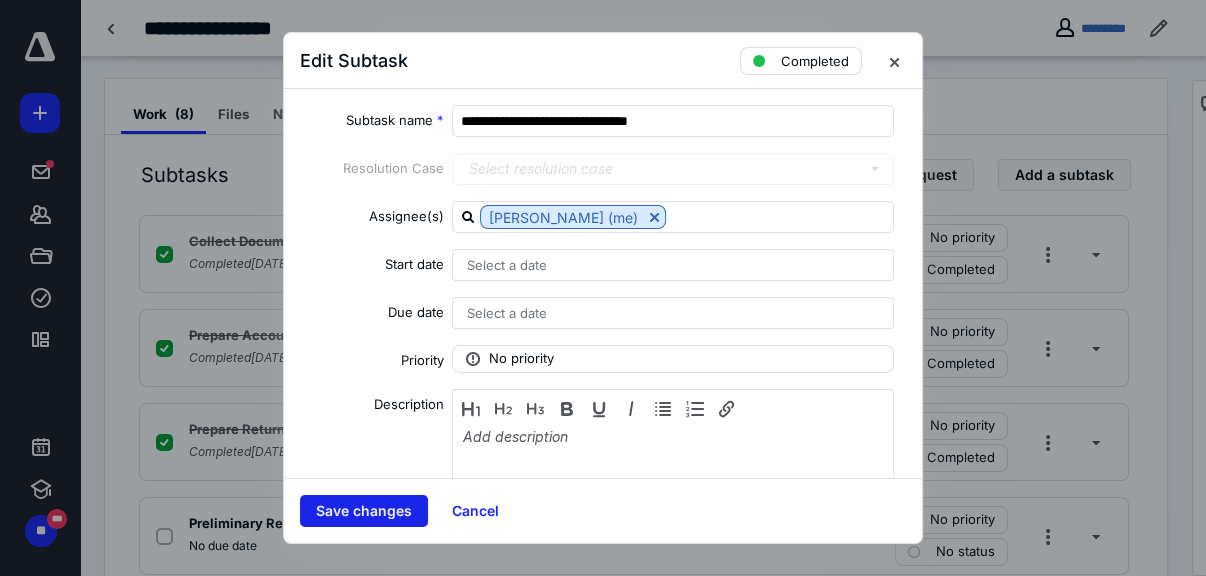 click on "Save changes" at bounding box center [364, 511] 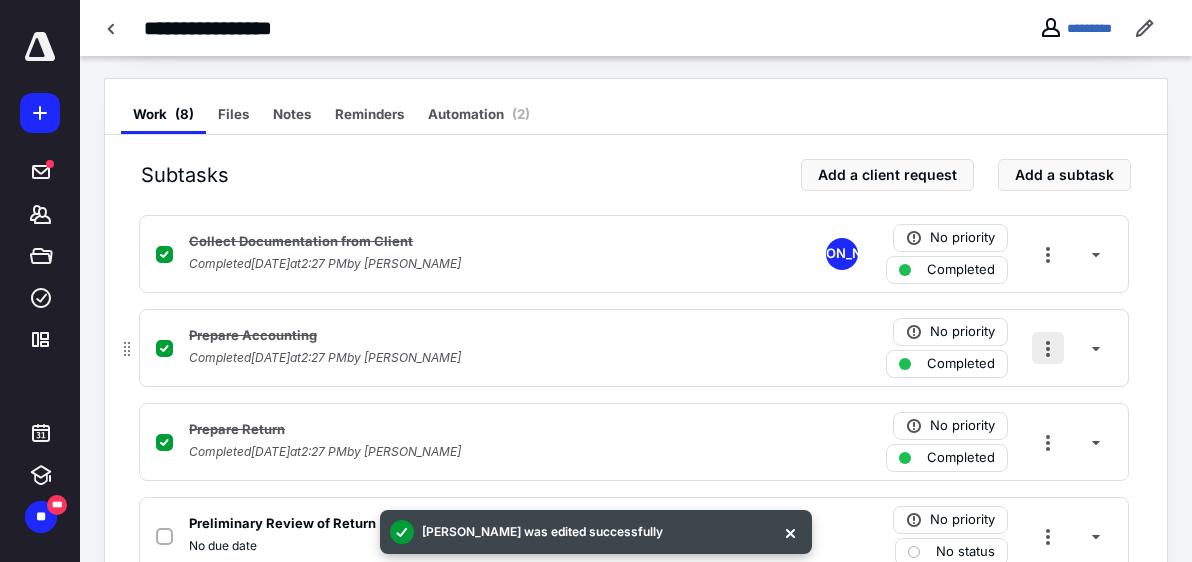 click at bounding box center [1048, 348] 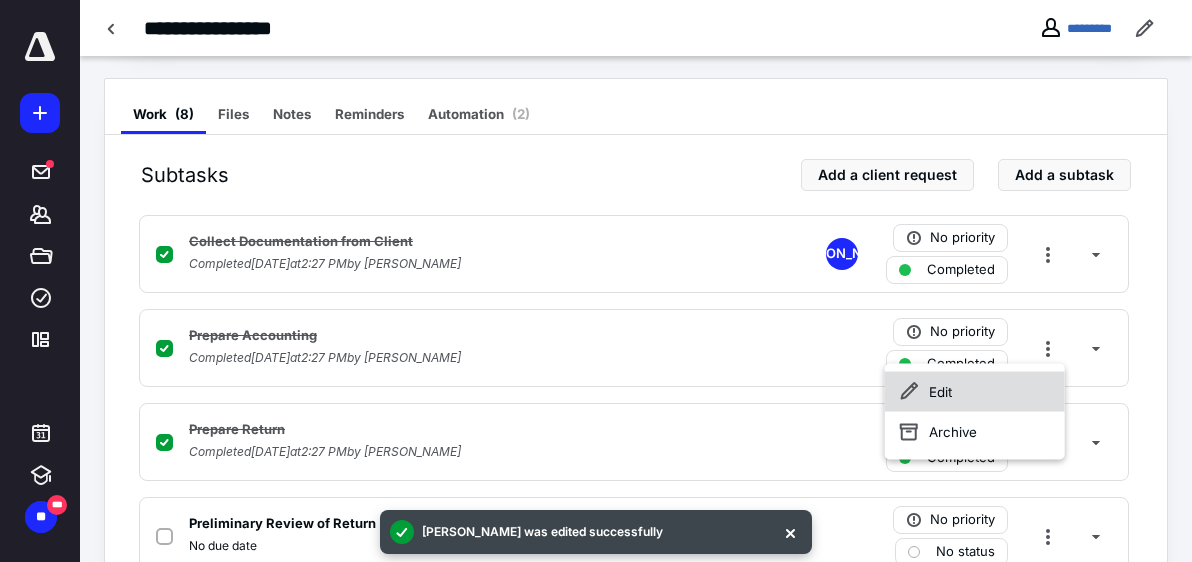 click on "Edit" at bounding box center (975, 392) 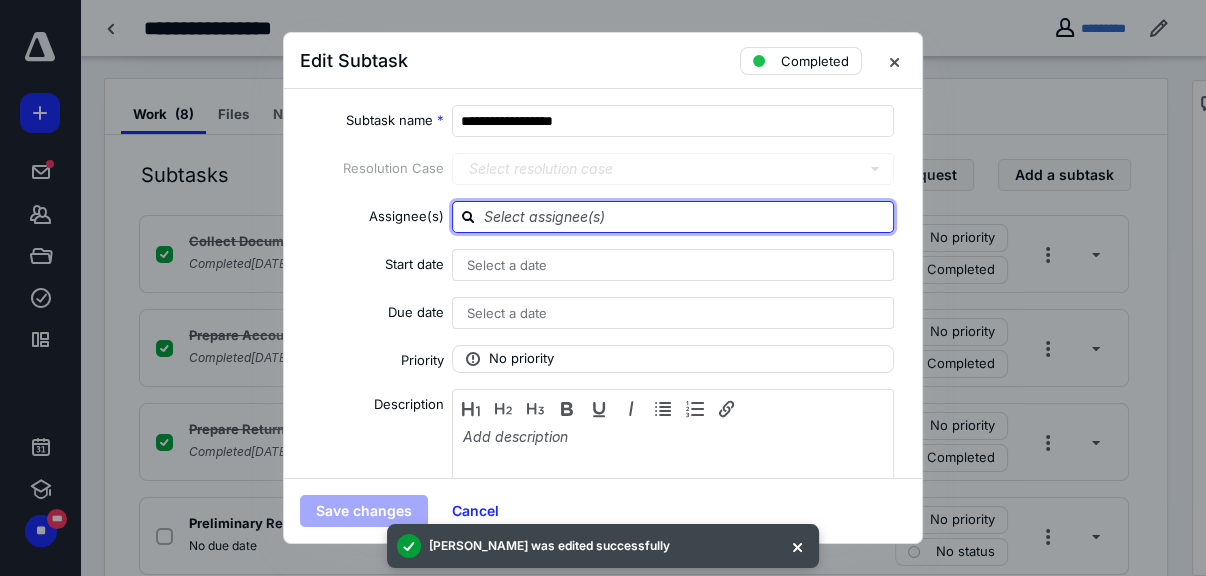 click at bounding box center [685, 216] 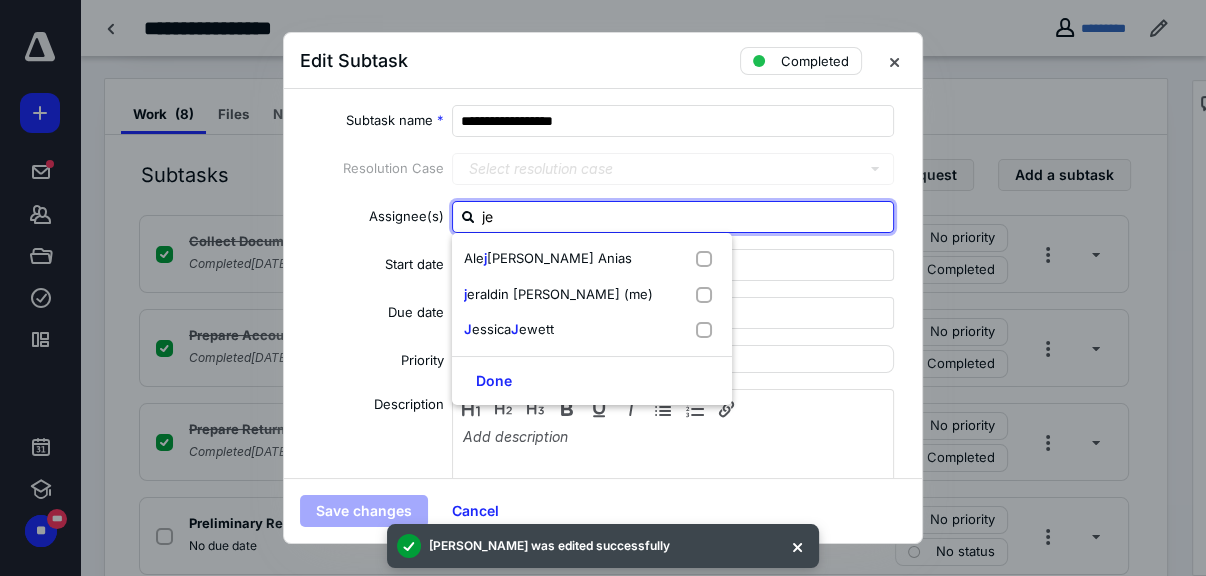 type on "jer" 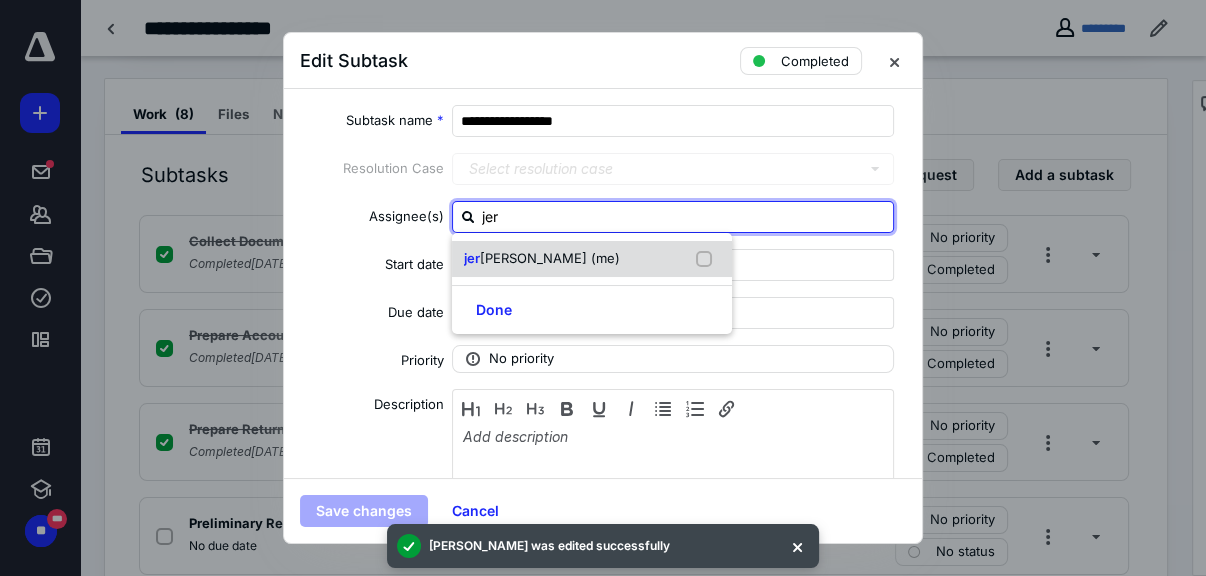 click on "aldin acevedo (me)" at bounding box center [550, 258] 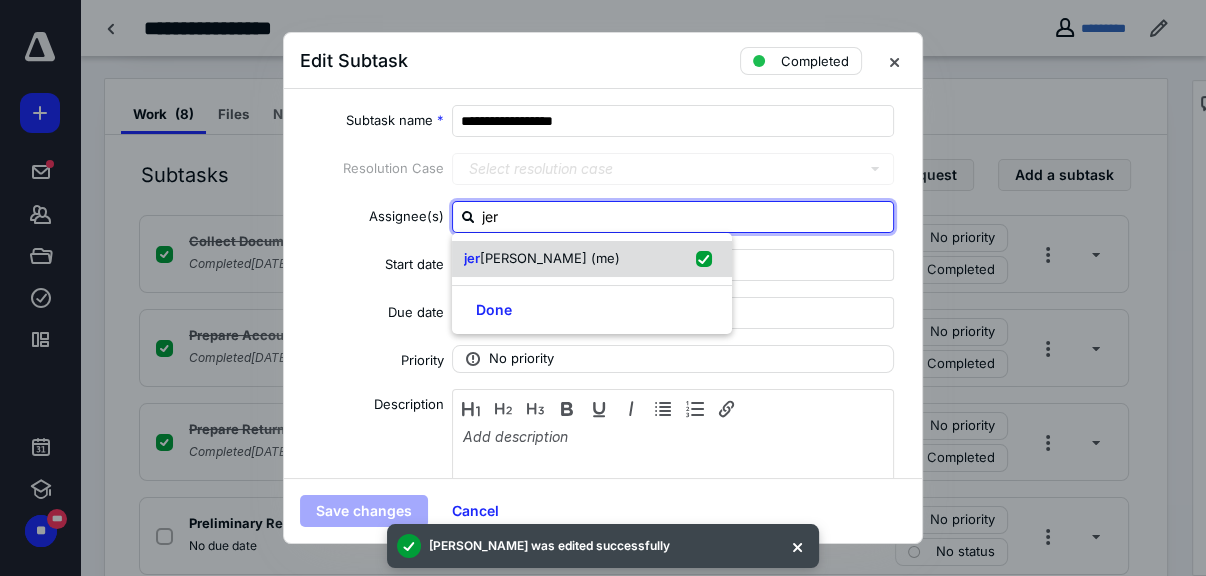 checkbox on "true" 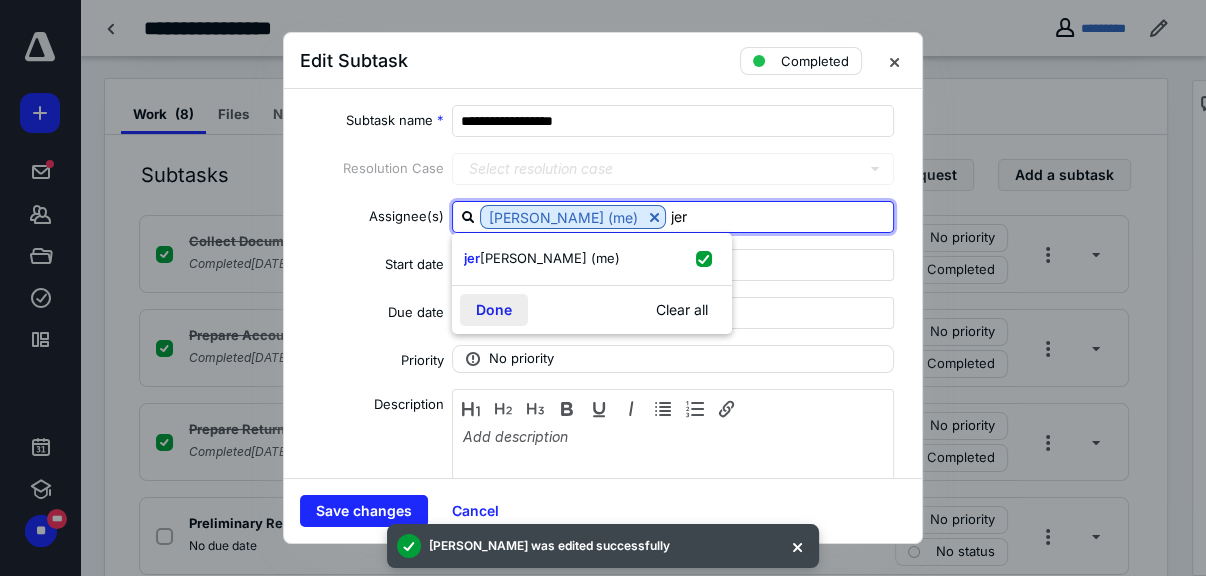 type on "jer" 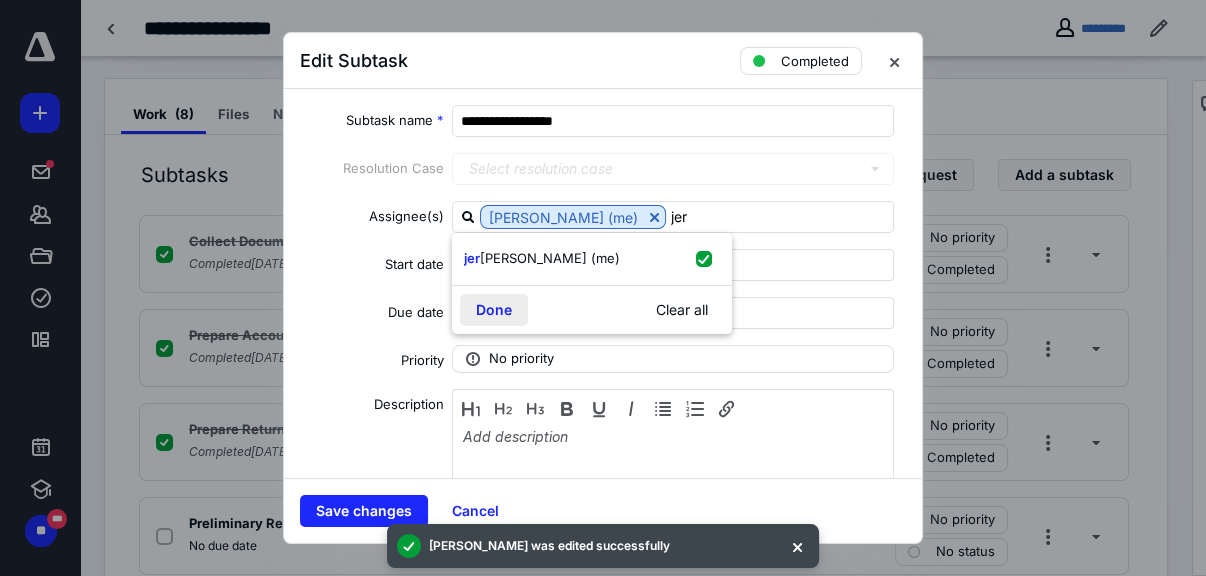 click on "Done" at bounding box center (494, 310) 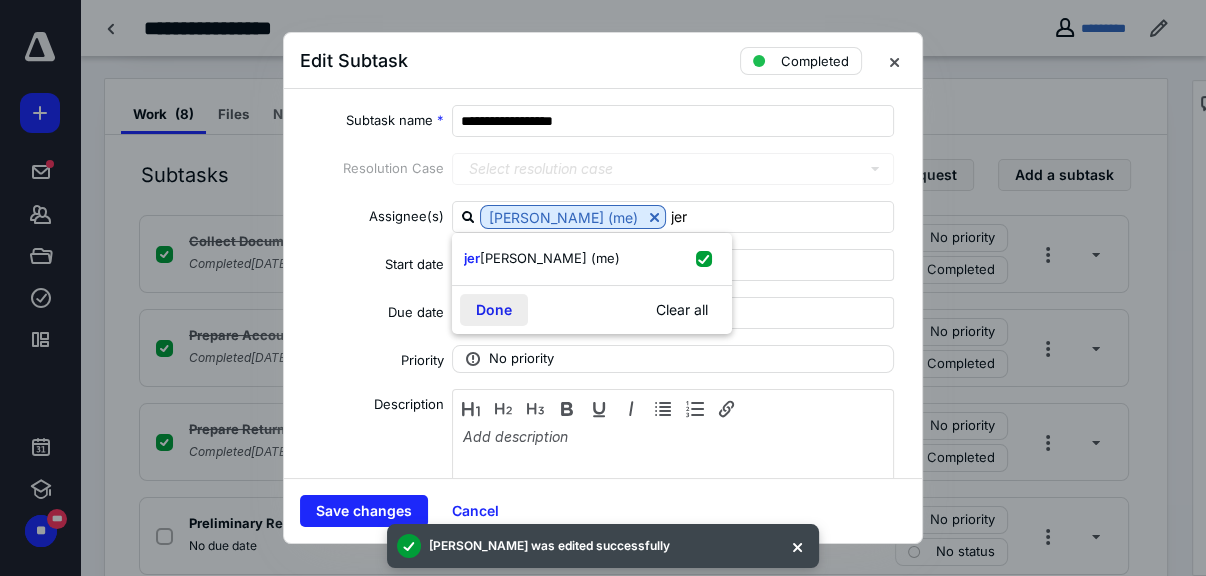 type 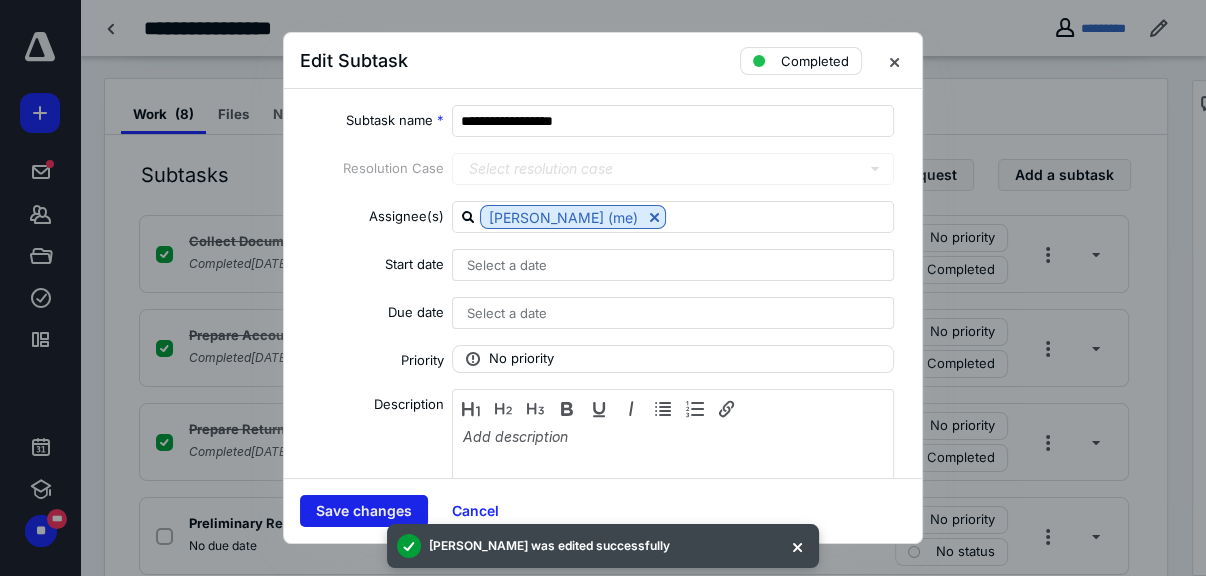 click on "Save changes" at bounding box center (364, 511) 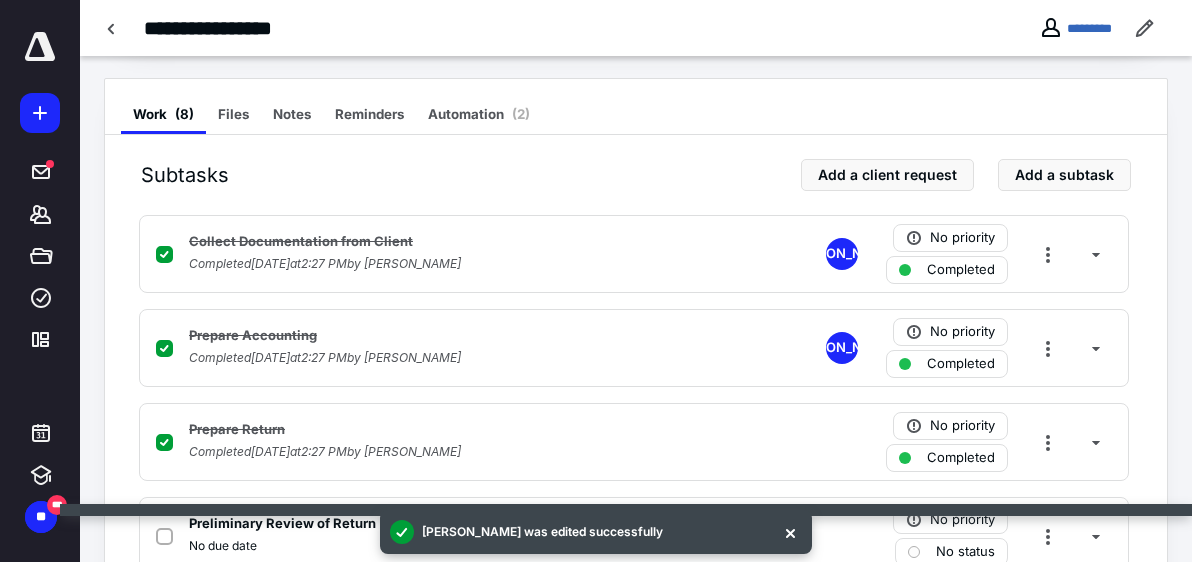 scroll, scrollTop: 545, scrollLeft: 0, axis: vertical 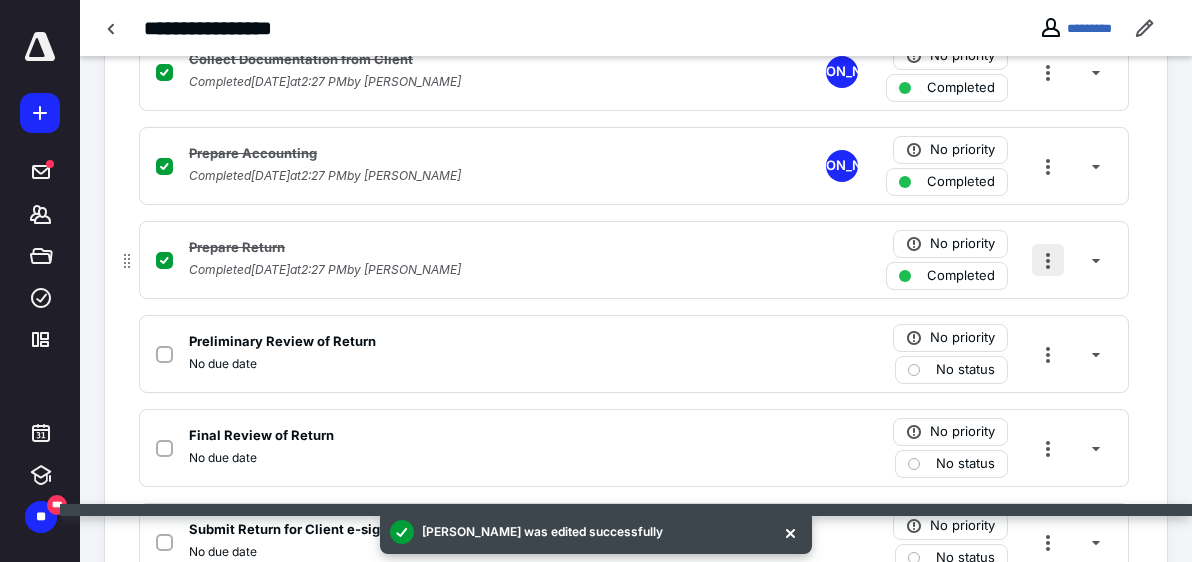 click at bounding box center [1048, 260] 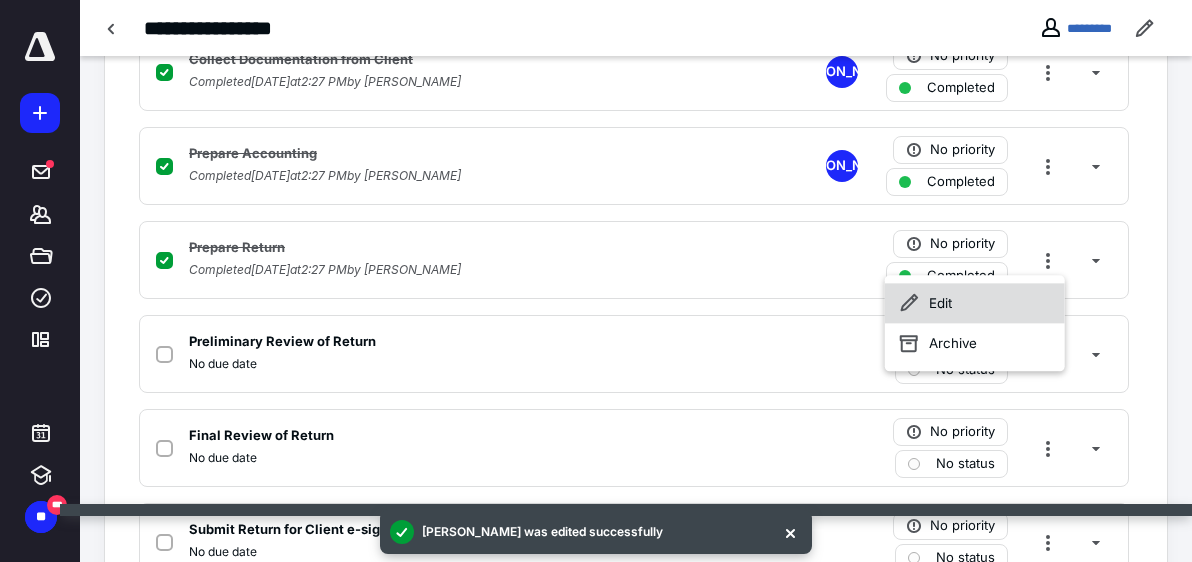 click on "Edit" at bounding box center (975, 303) 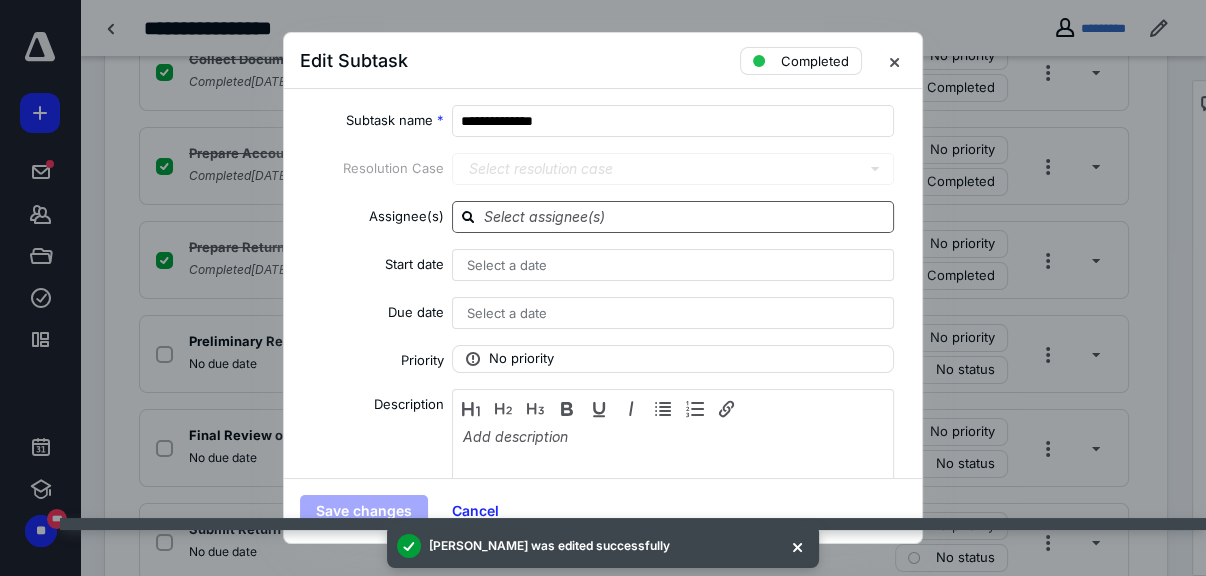 click at bounding box center (685, 216) 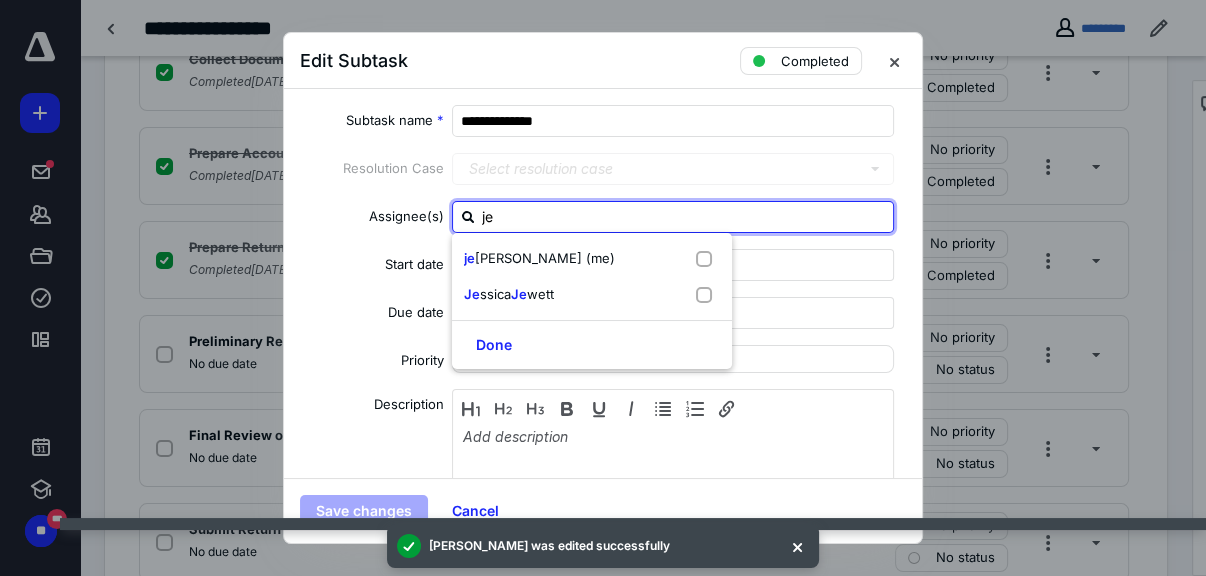 type on "jer" 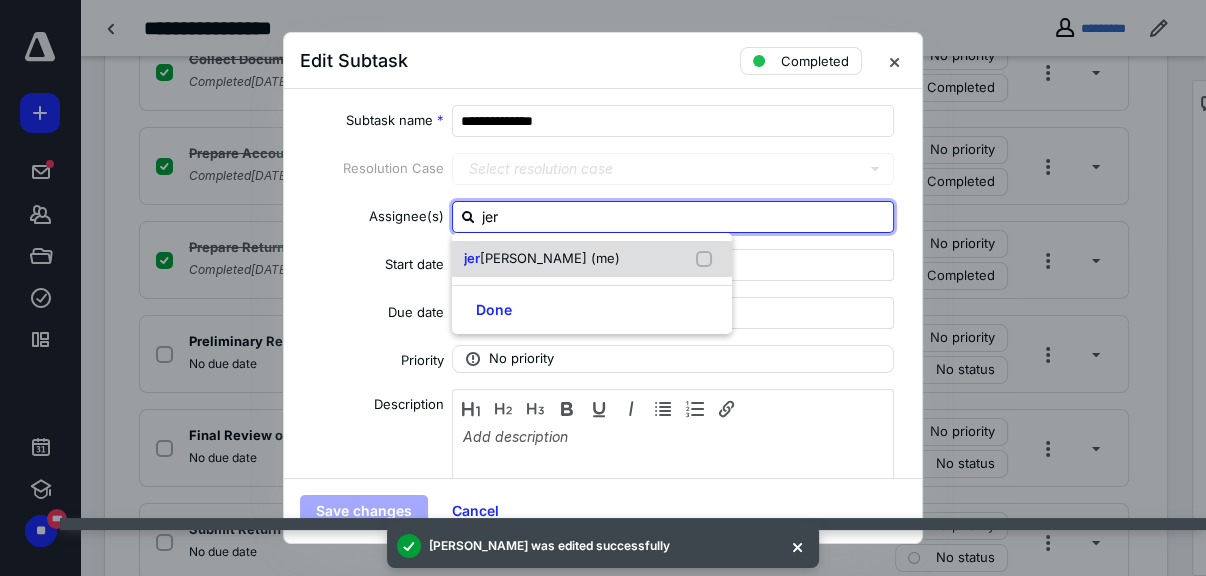 click on "aldin acevedo (me)" at bounding box center (550, 258) 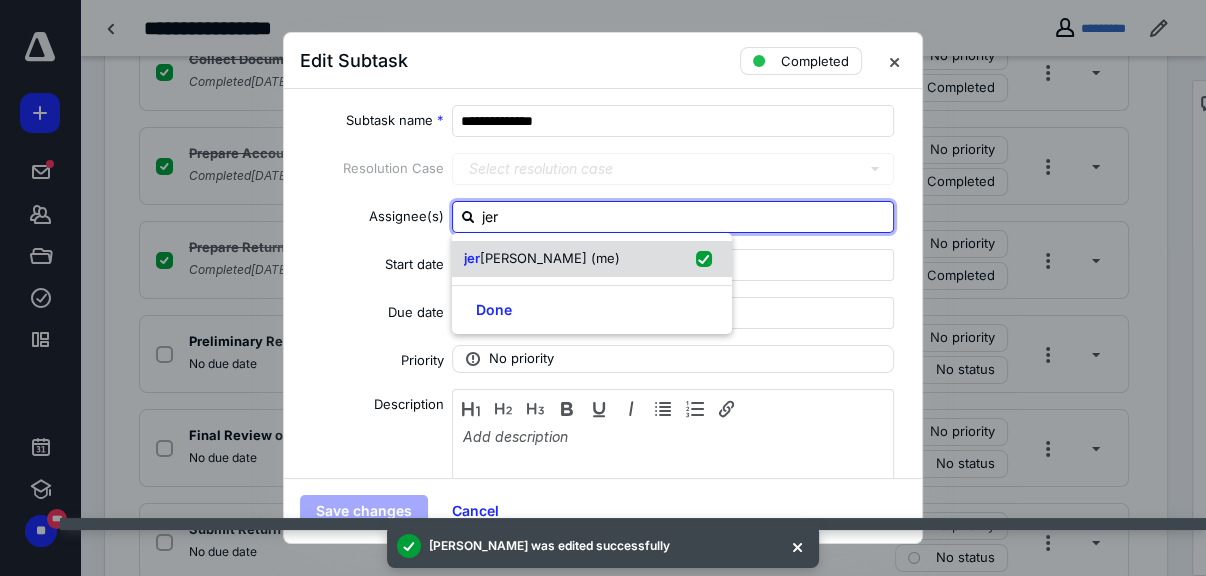 checkbox on "true" 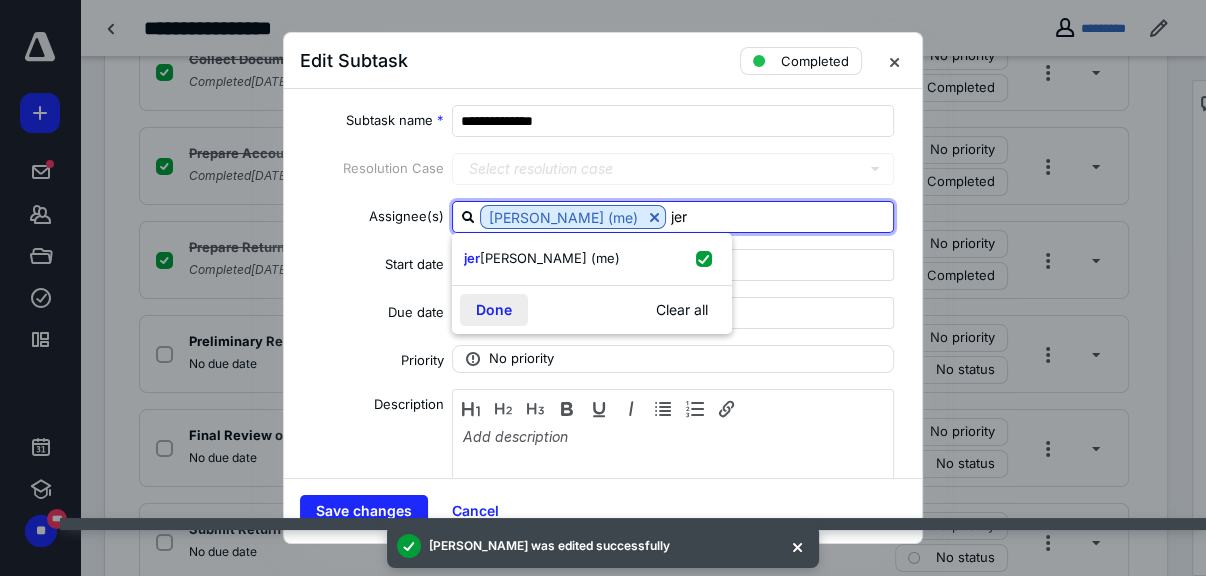 type on "jer" 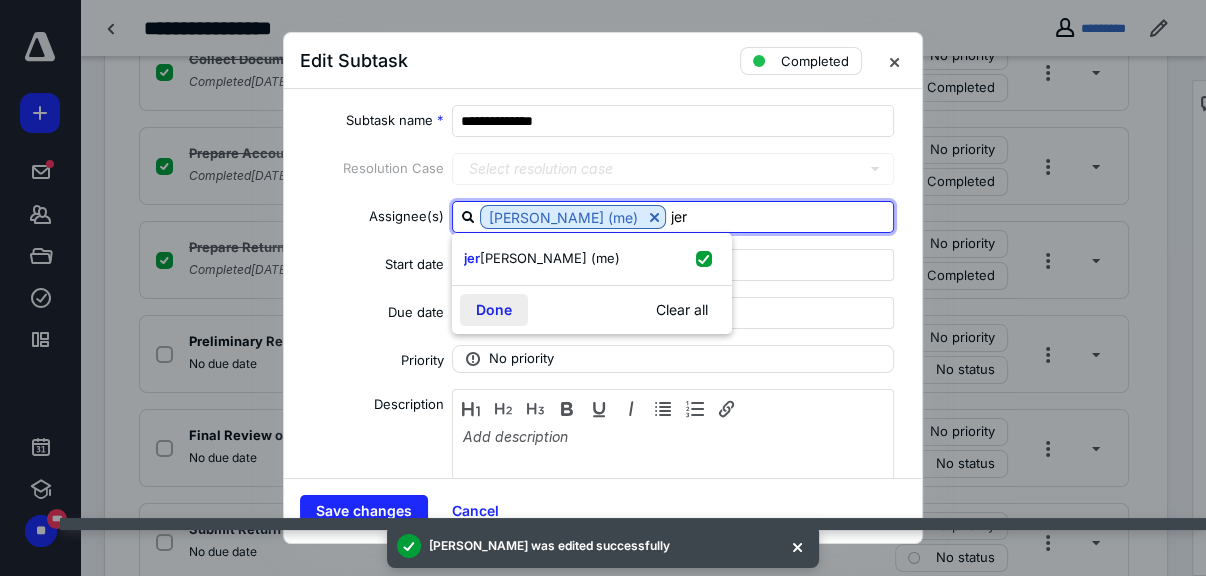 click on "Done" at bounding box center (494, 310) 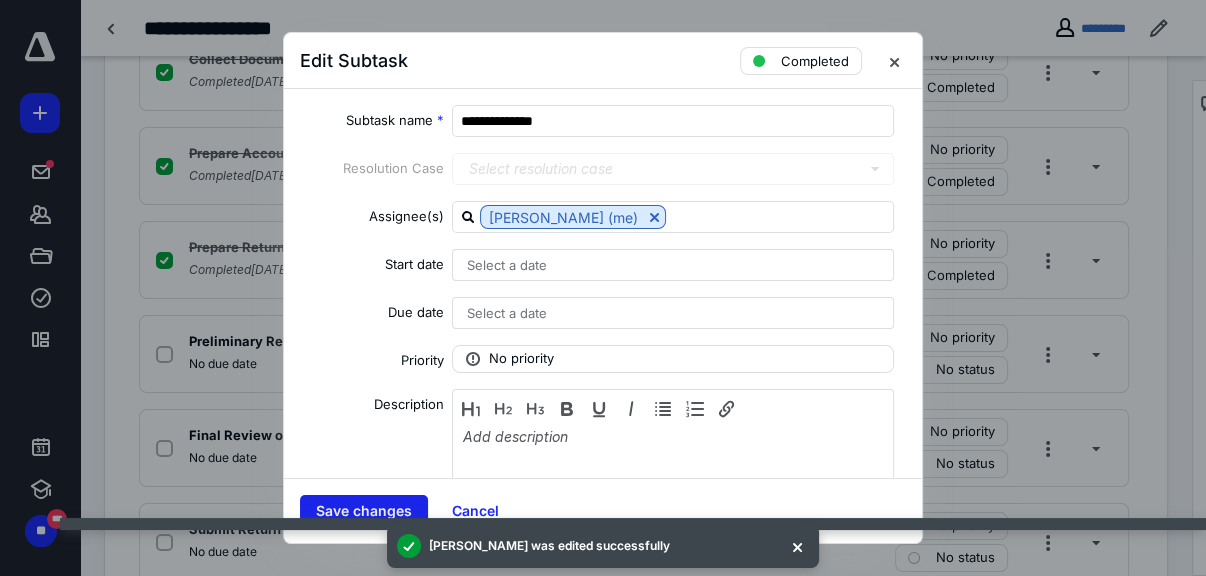 click on "Save changes" at bounding box center [364, 511] 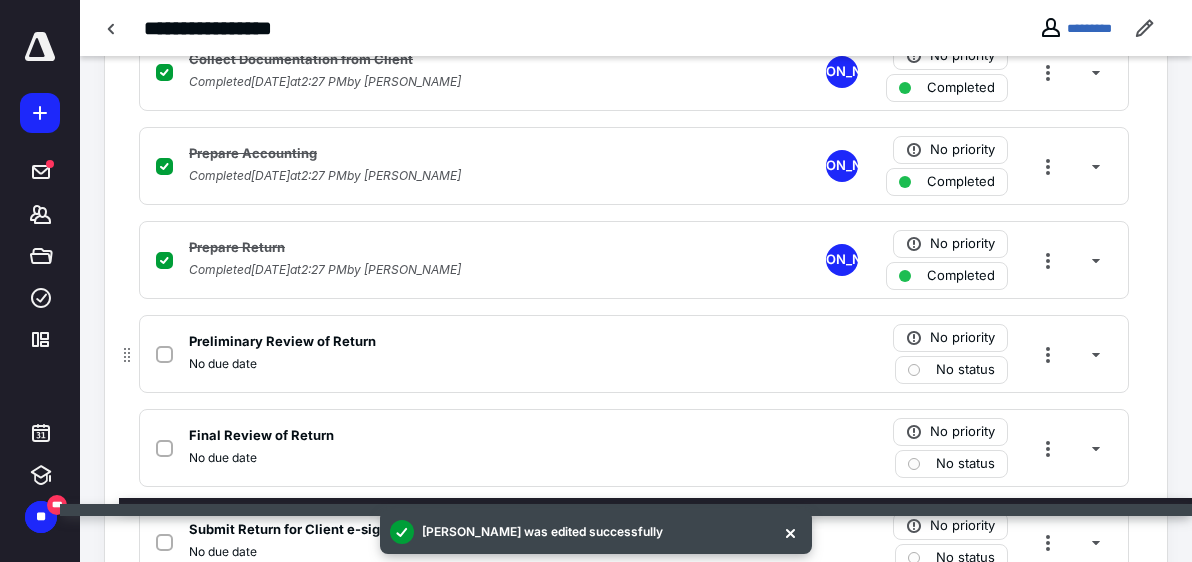 click on "No status" at bounding box center (965, 370) 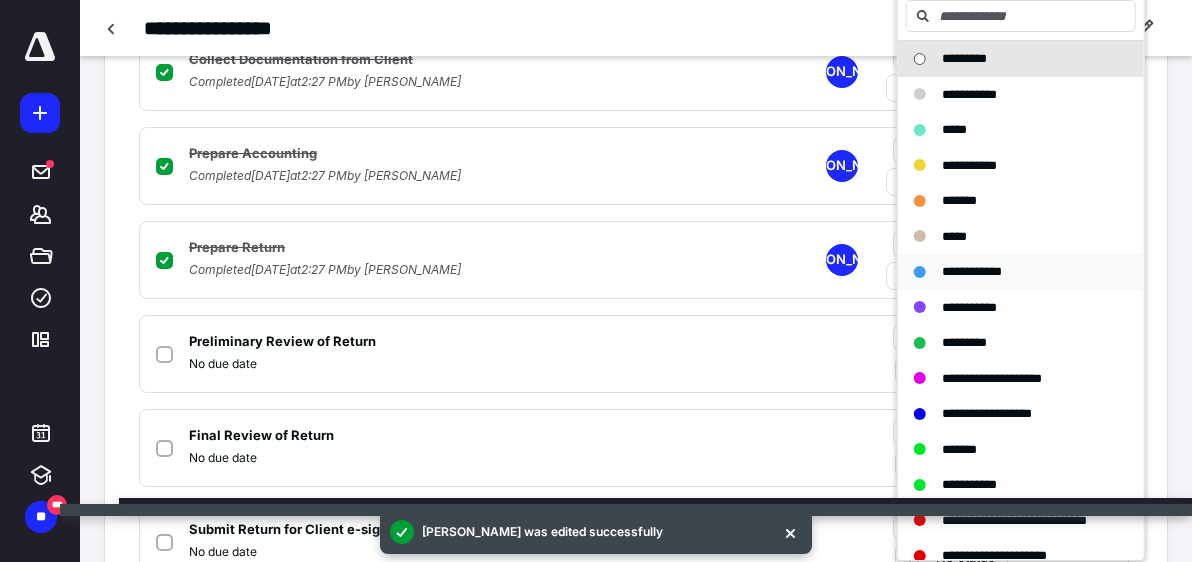 click on "**********" at bounding box center [972, 271] 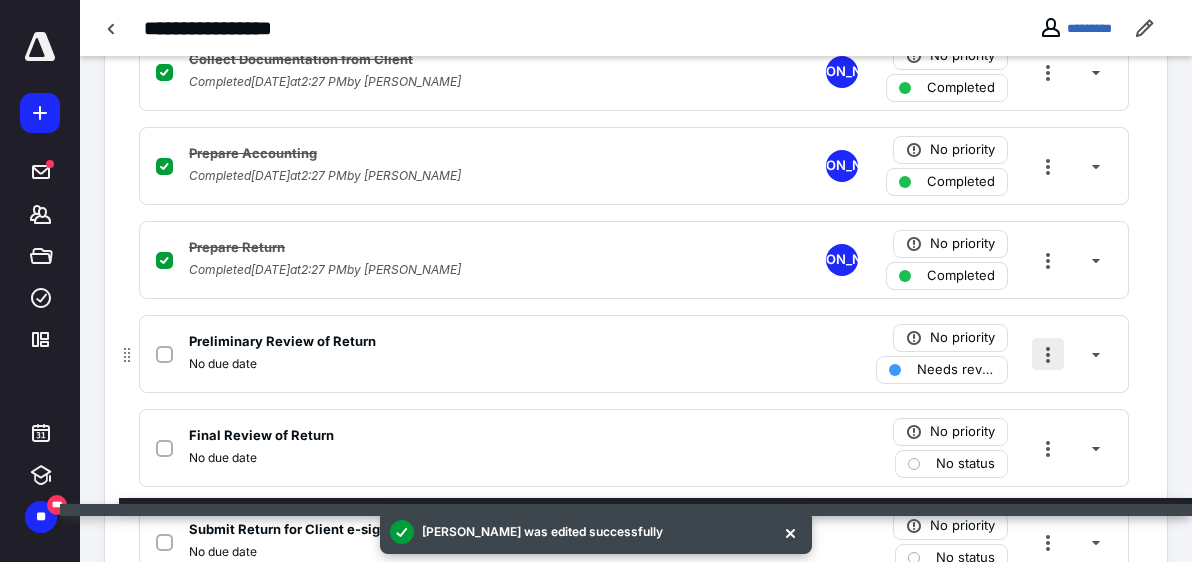 click at bounding box center (1048, 354) 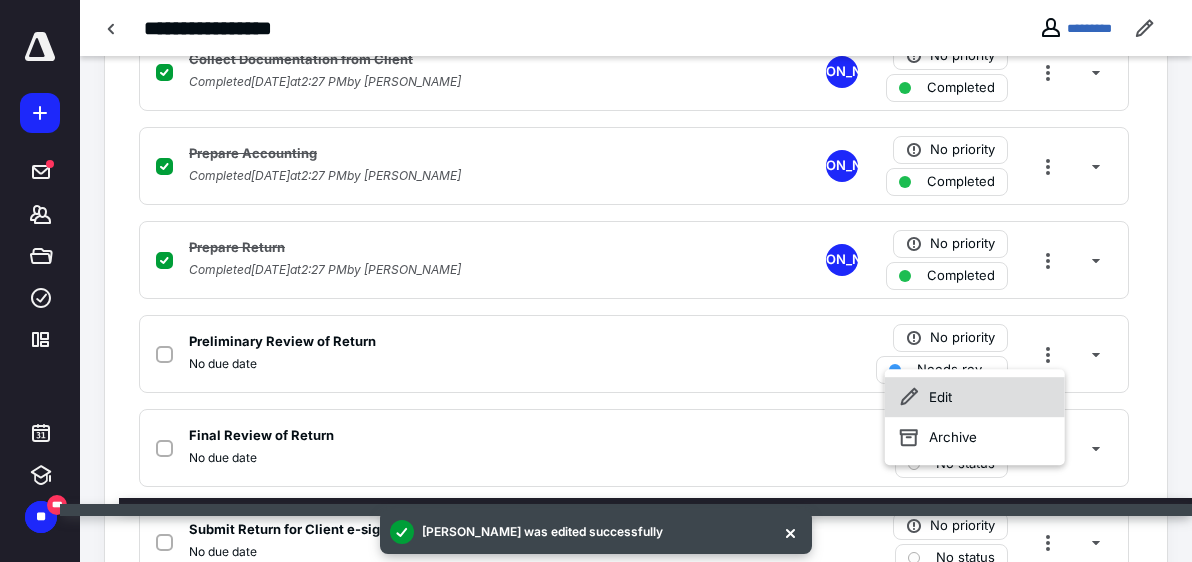 click on "Edit" at bounding box center [975, 397] 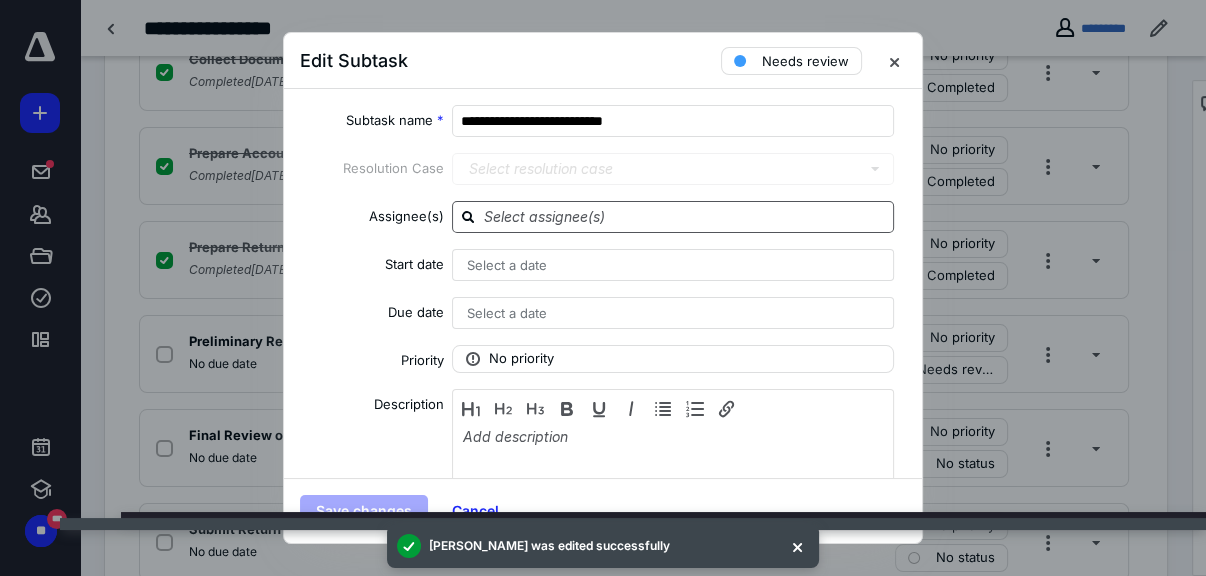 click at bounding box center (685, 216) 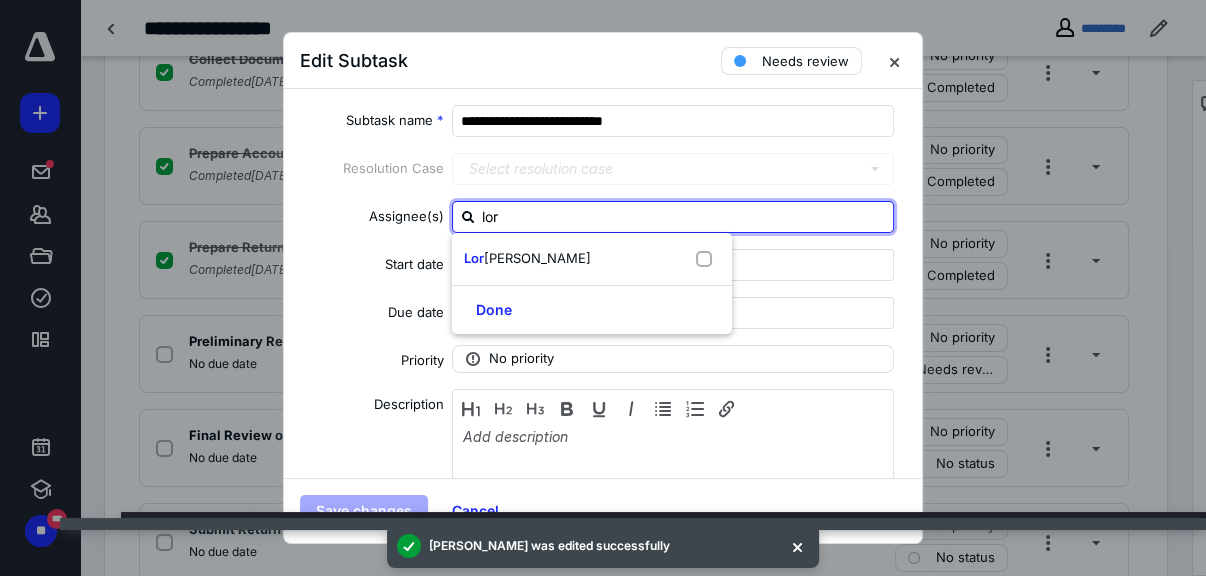 type on "lore" 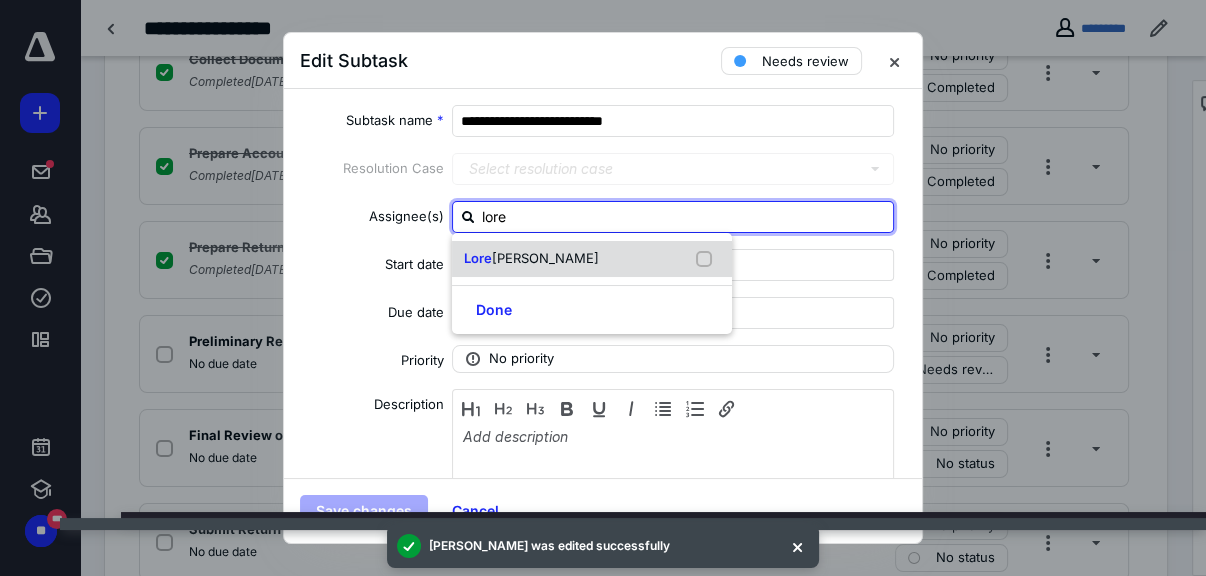 click on "Lore na Urrutia" at bounding box center (592, 259) 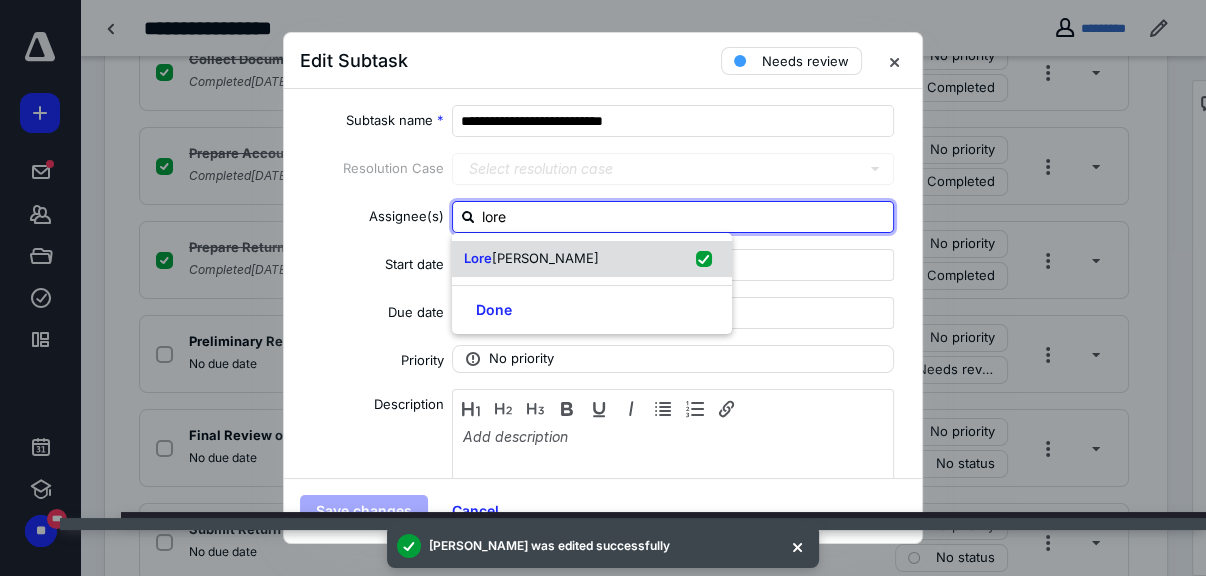 checkbox on "true" 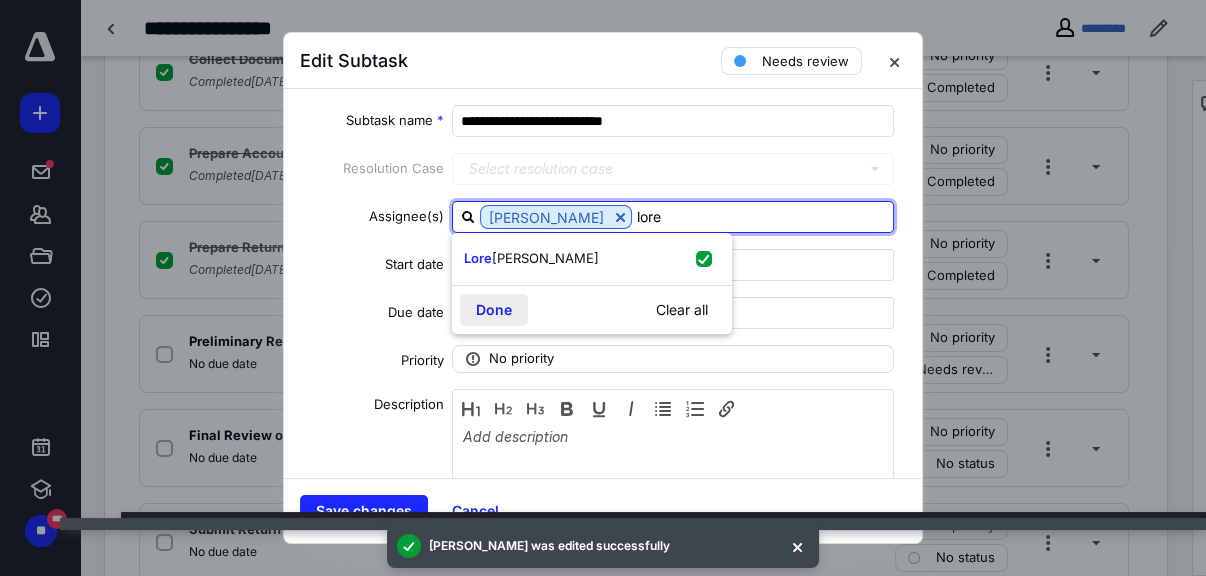 type on "lore" 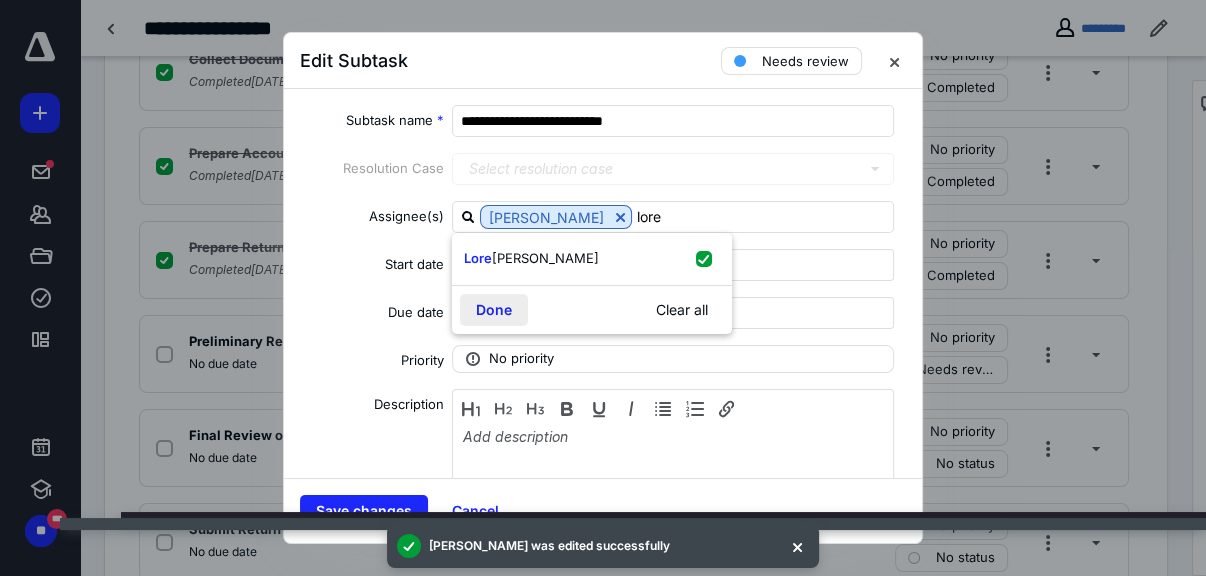 click on "Done" at bounding box center [494, 310] 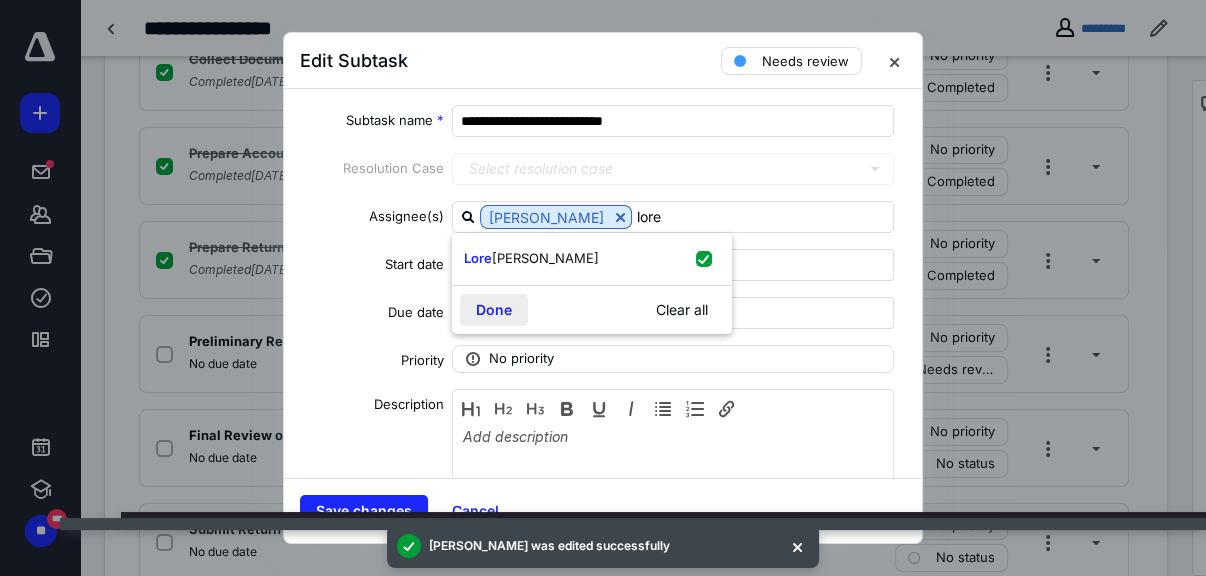 type 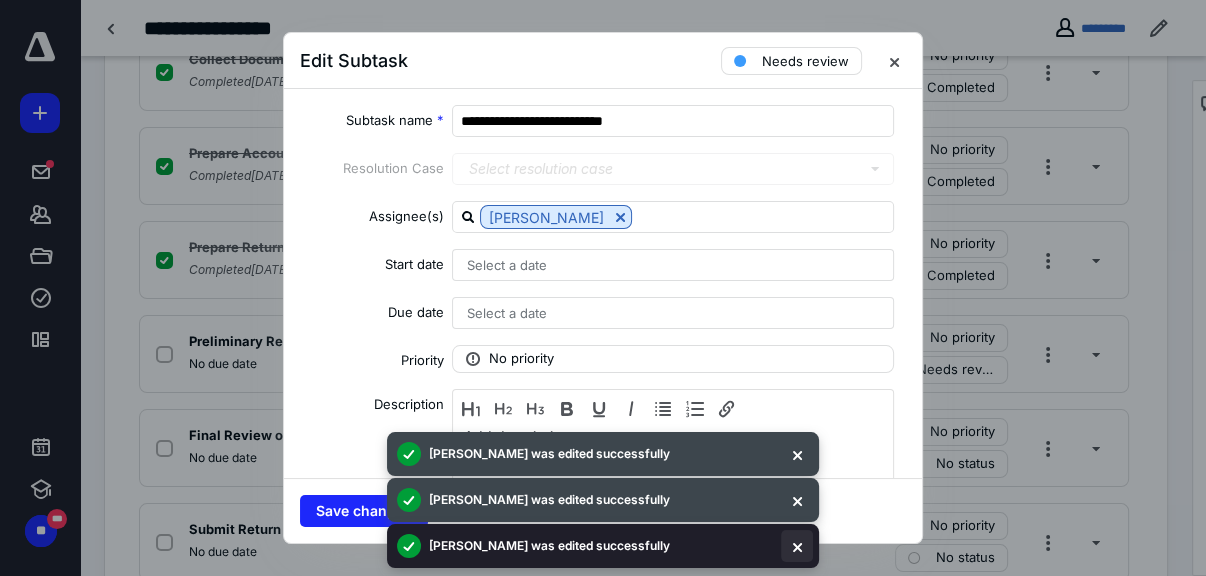 click at bounding box center [797, 546] 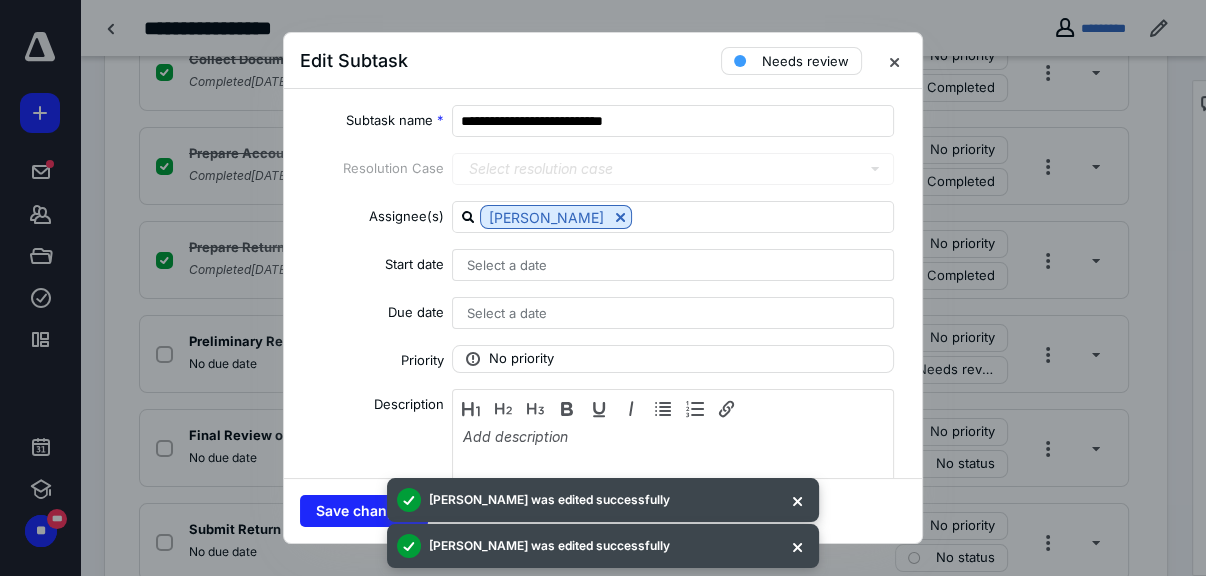 click at bounding box center [797, 546] 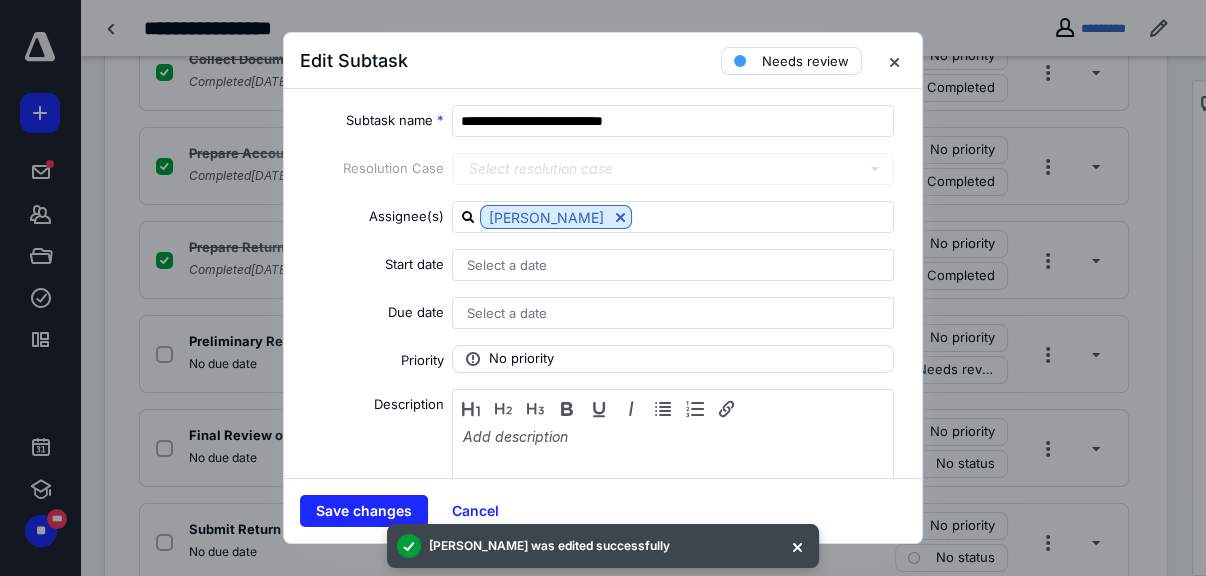 click at bounding box center [797, 546] 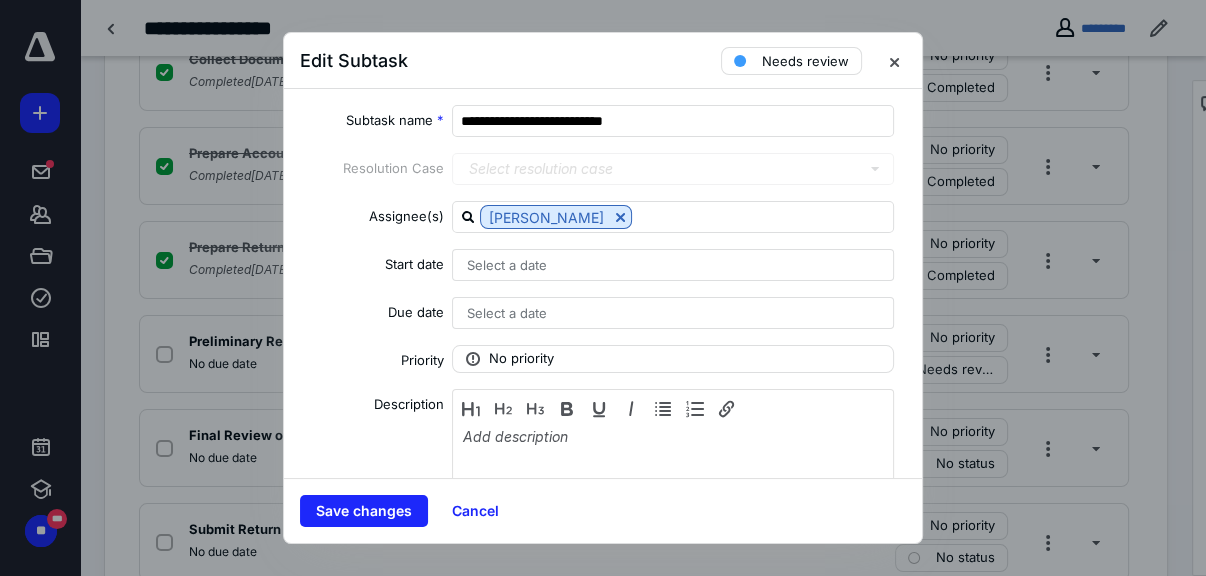 click on "Select a date" at bounding box center [507, 265] 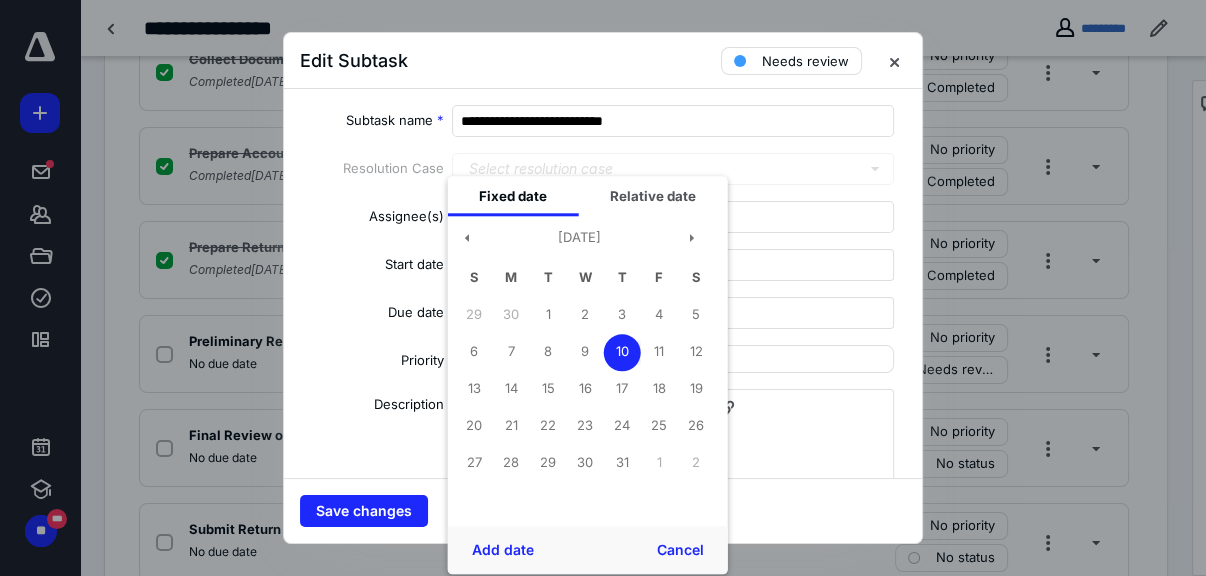 click on "10" at bounding box center (622, 352) 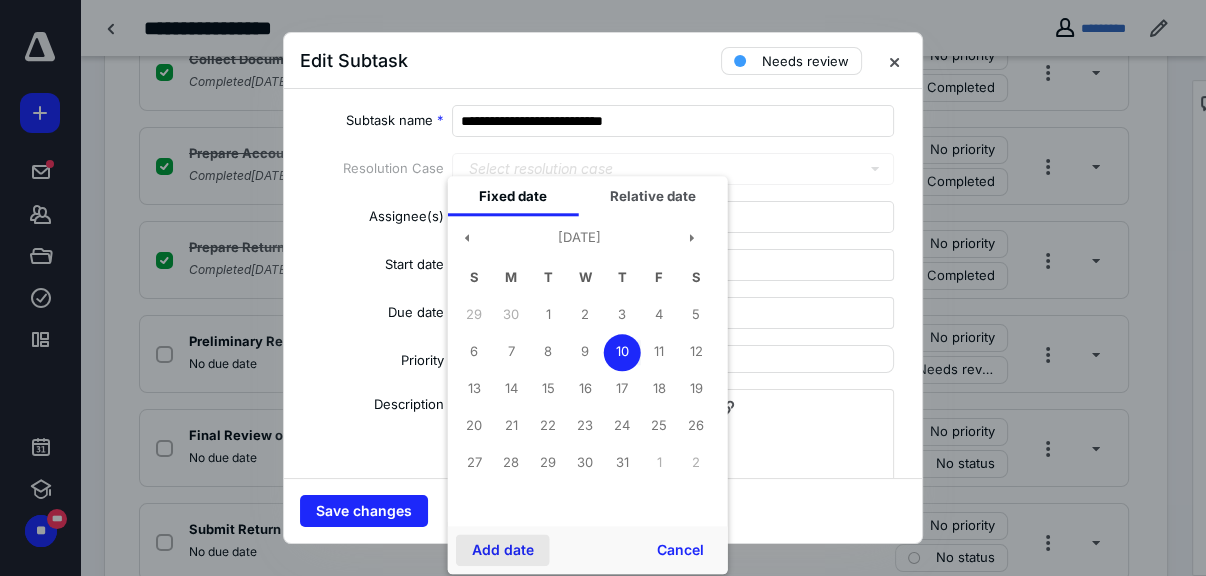 click on "Add date" at bounding box center [503, 550] 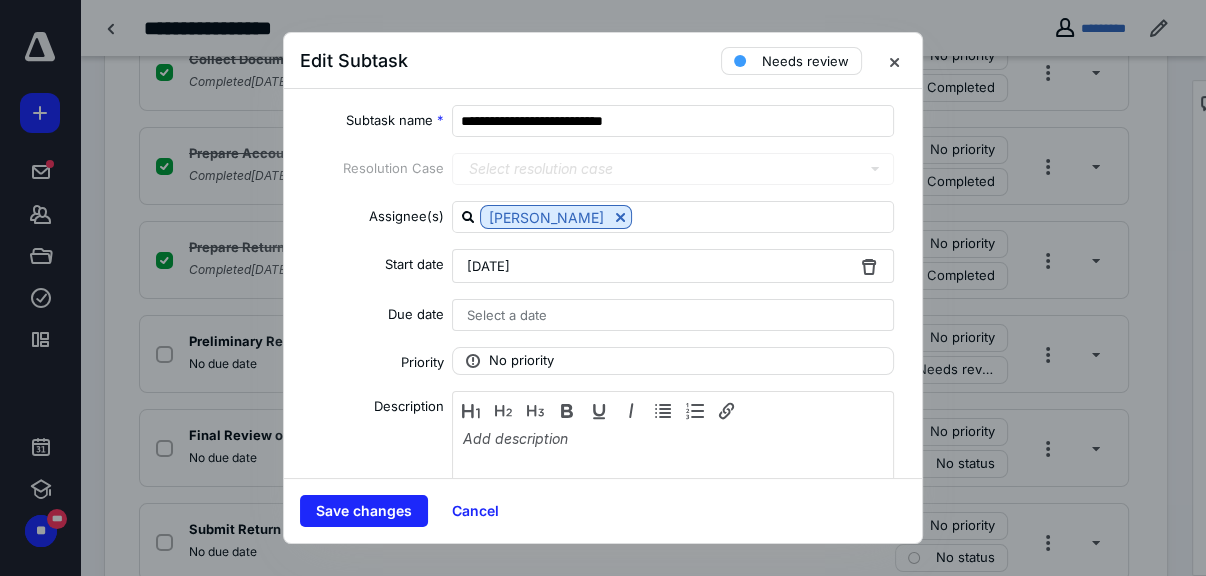 click on "Select a date" at bounding box center [507, 315] 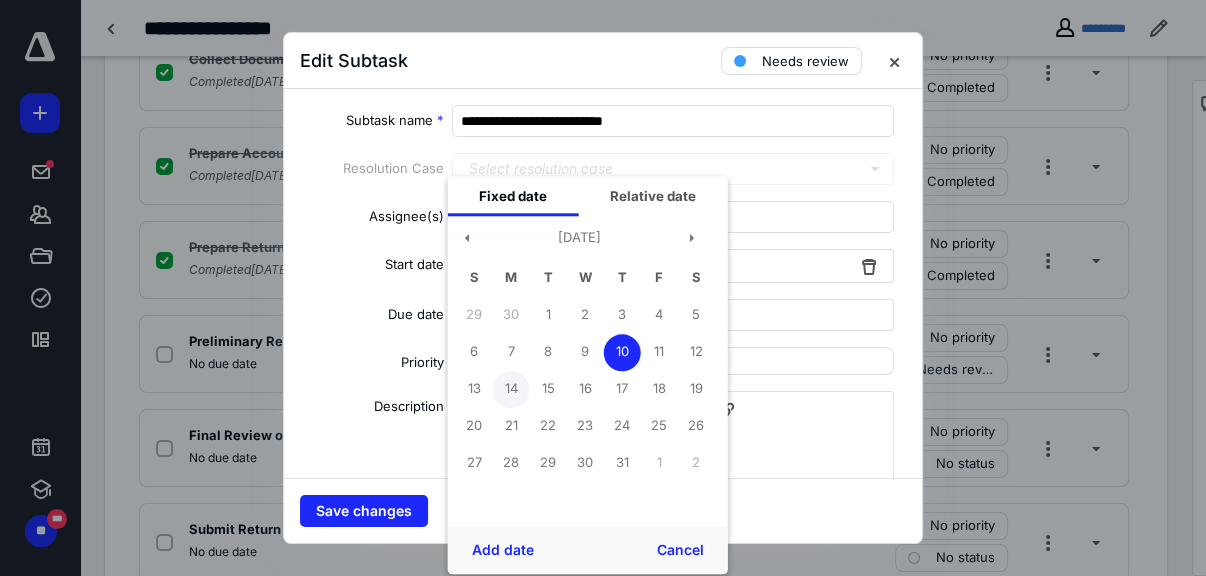 click on "14" at bounding box center [511, 389] 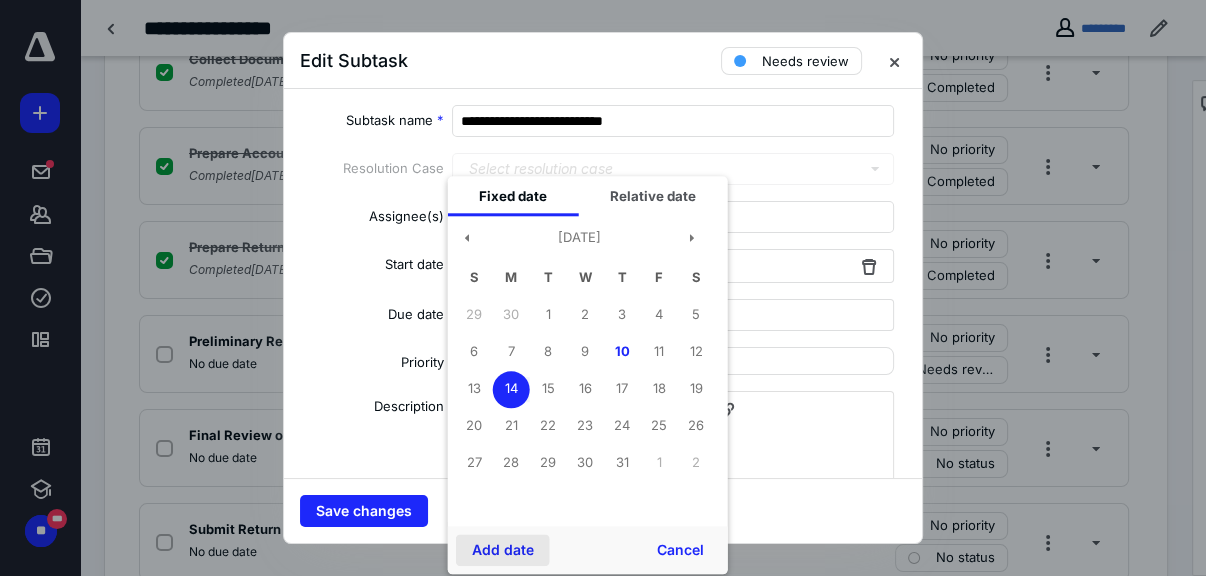 click on "Add date" at bounding box center [503, 550] 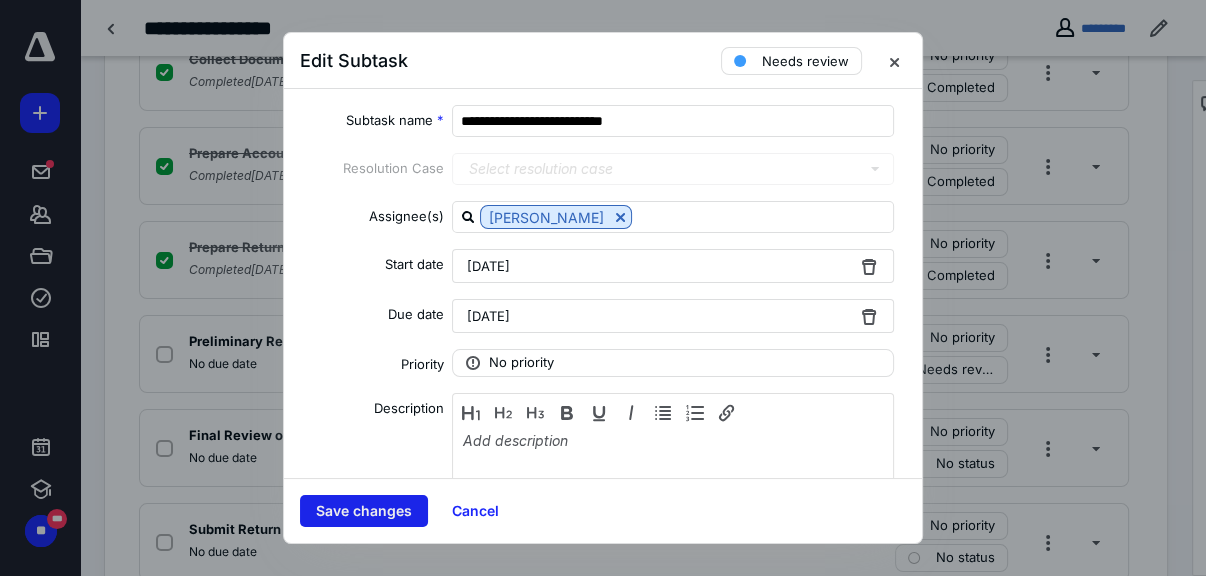 click on "Save changes" at bounding box center (364, 511) 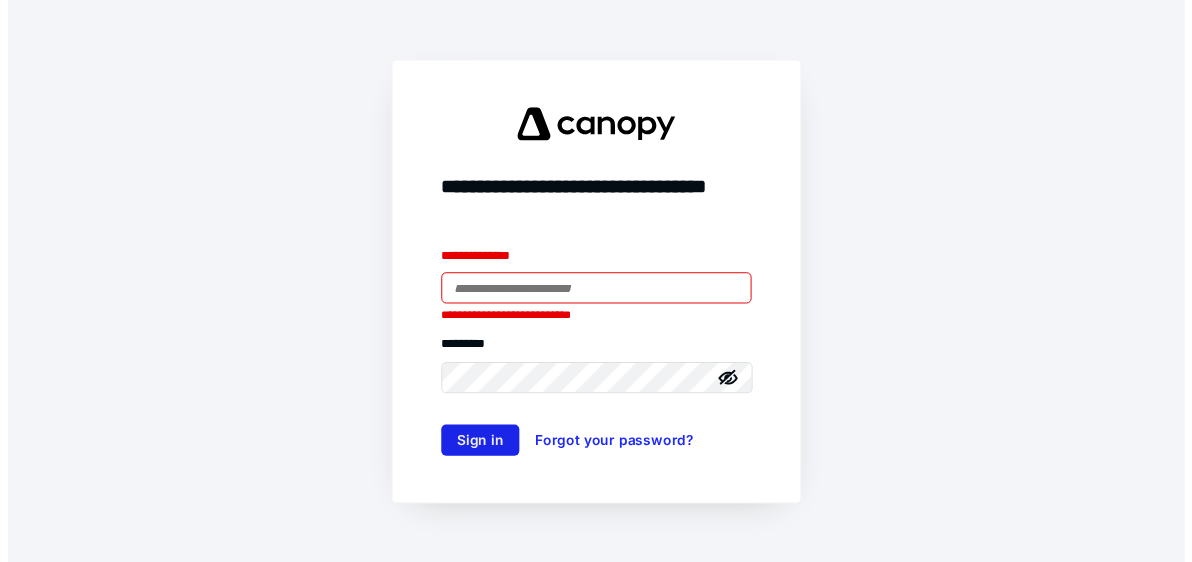 scroll, scrollTop: 0, scrollLeft: 0, axis: both 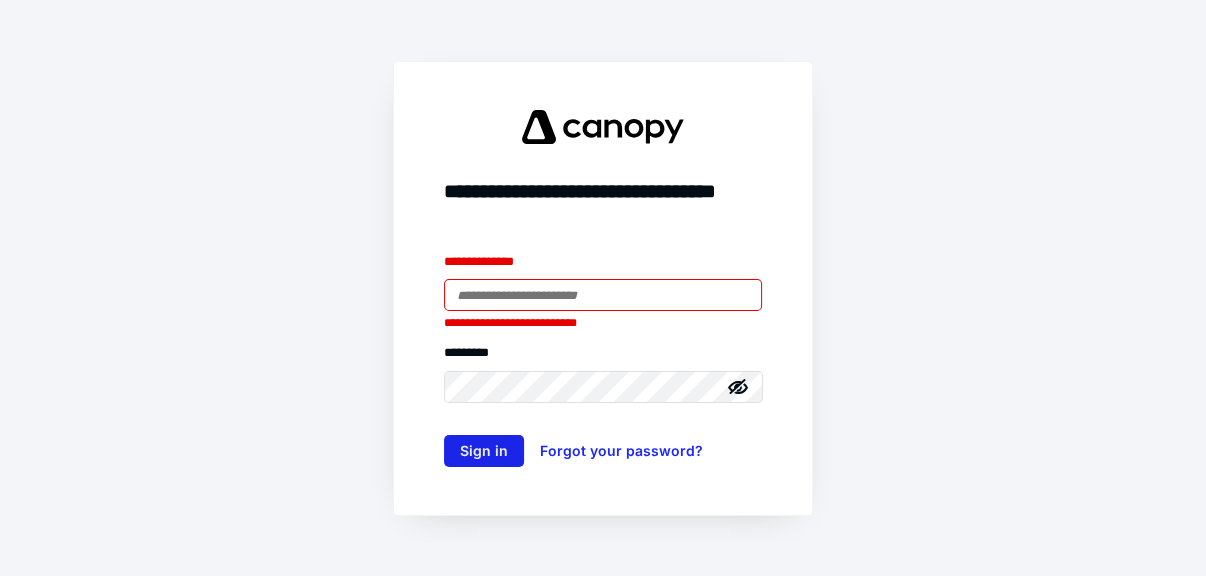 type on "**********" 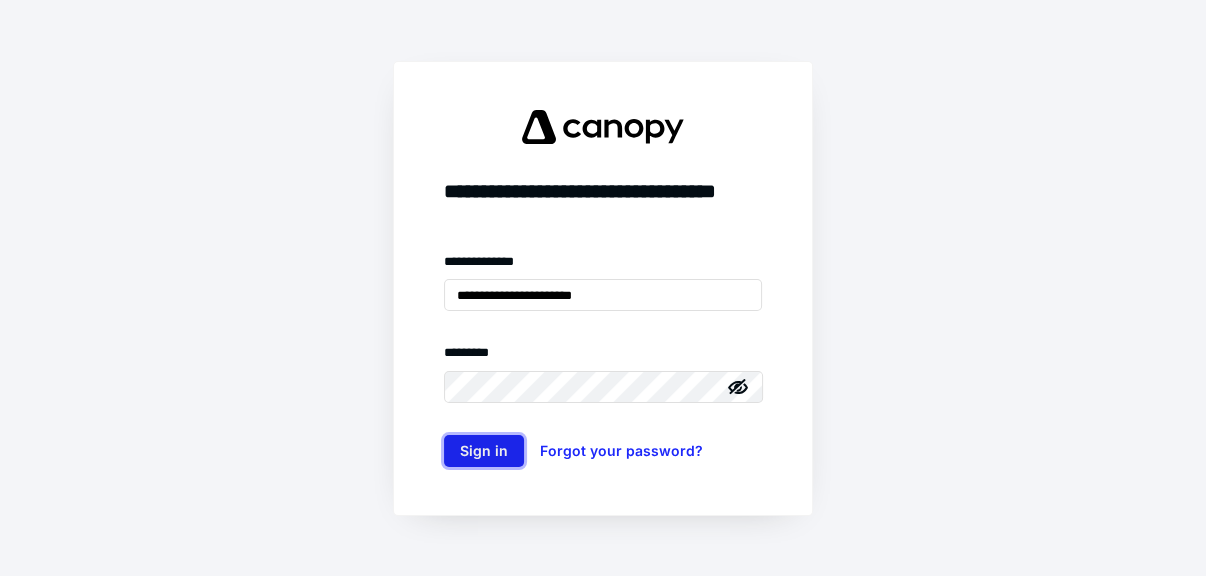 click on "Sign in" at bounding box center (484, 451) 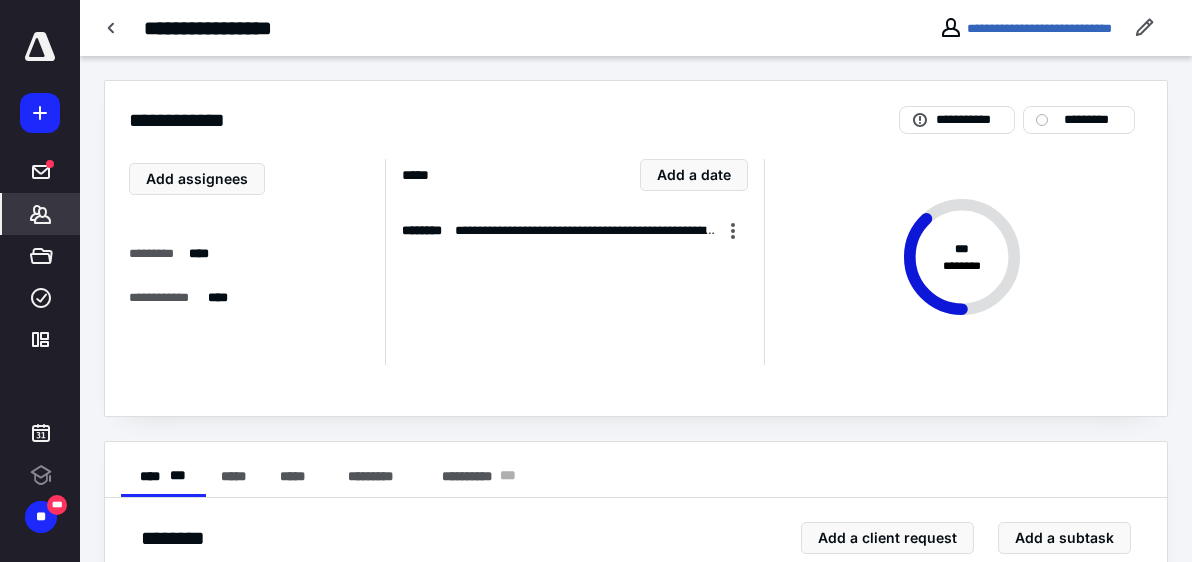click 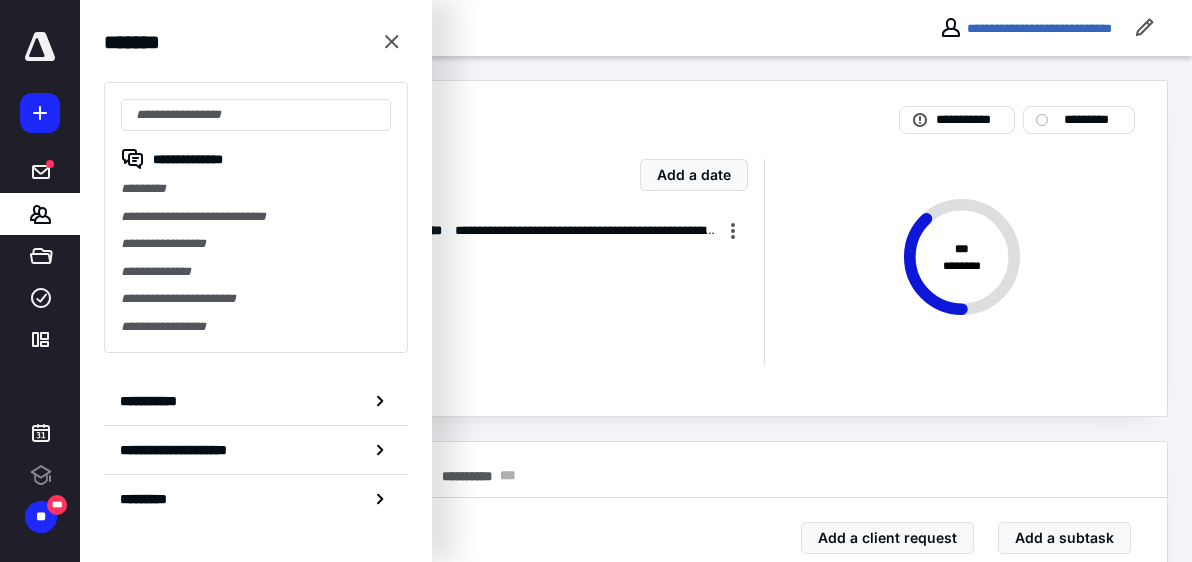 scroll, scrollTop: 0, scrollLeft: 0, axis: both 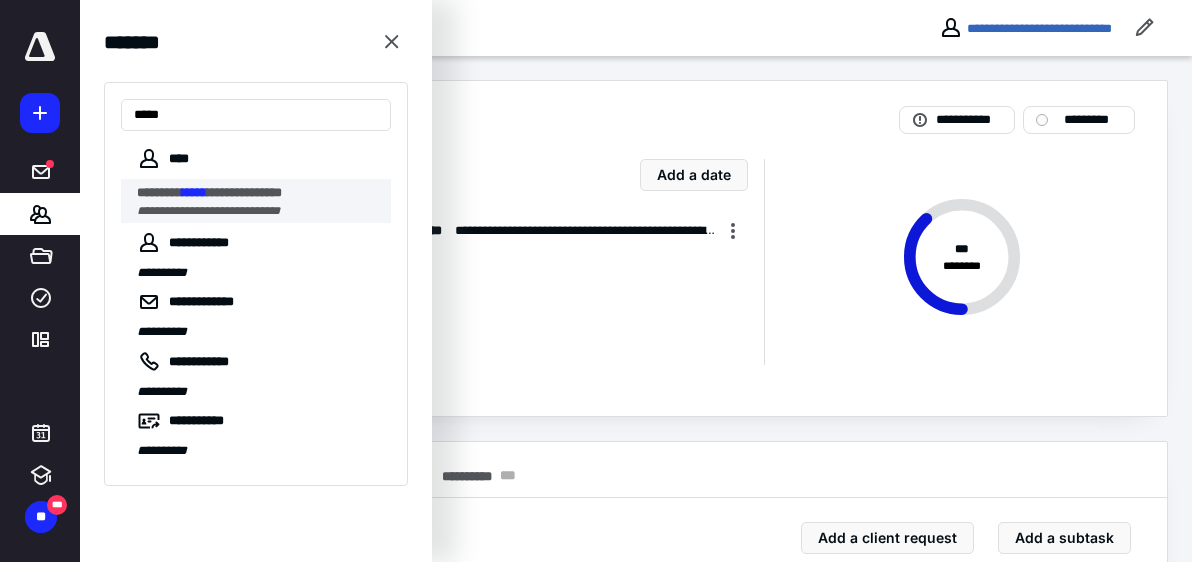 type on "*****" 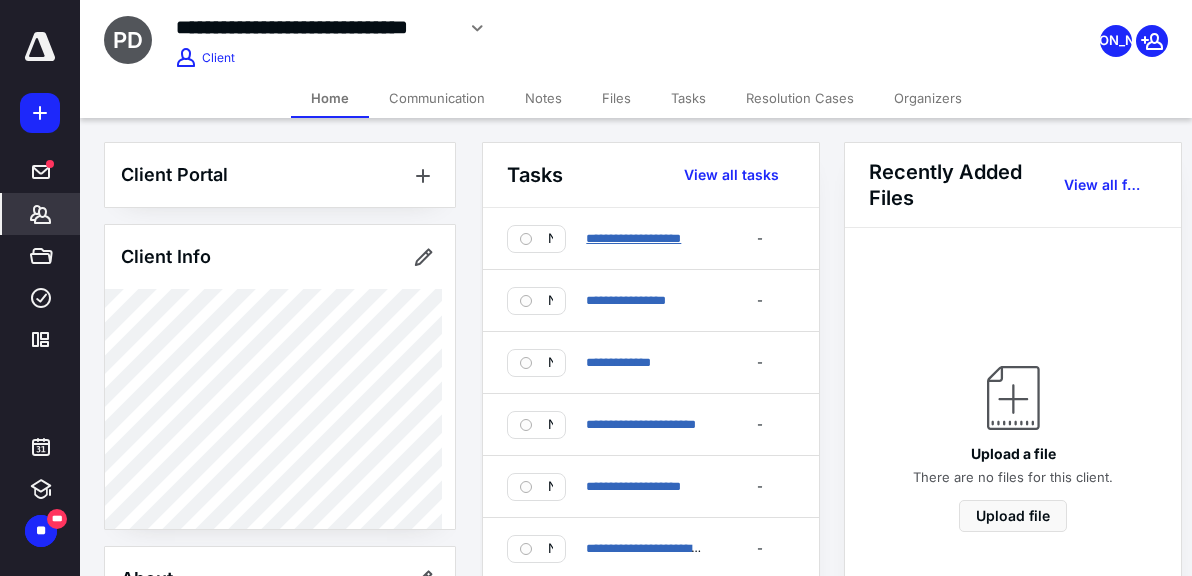 click on "**********" at bounding box center (633, 238) 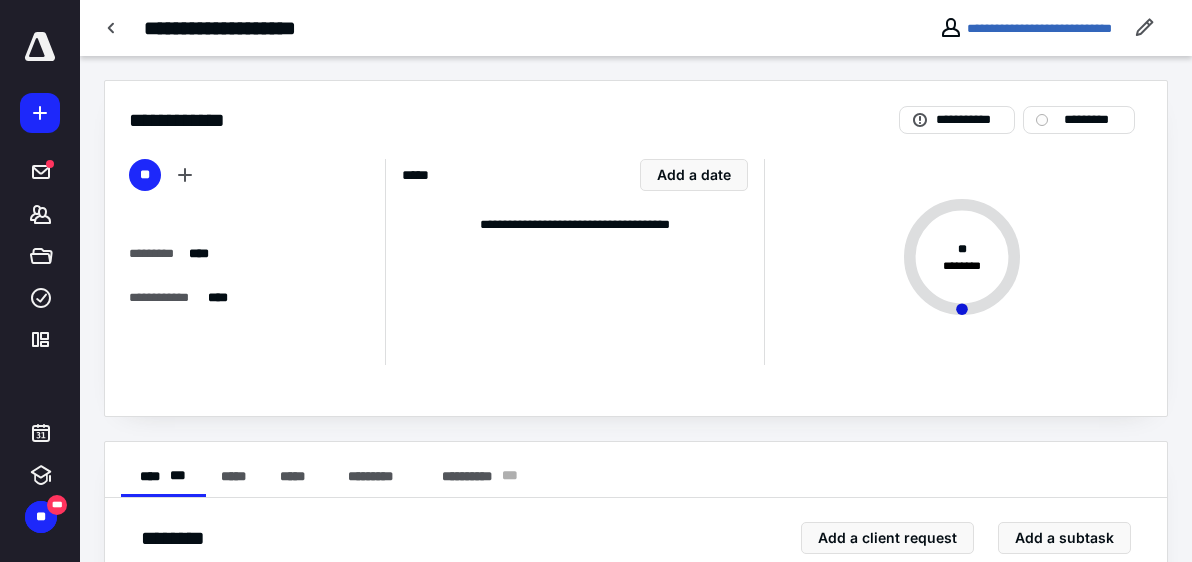 scroll, scrollTop: 363, scrollLeft: 0, axis: vertical 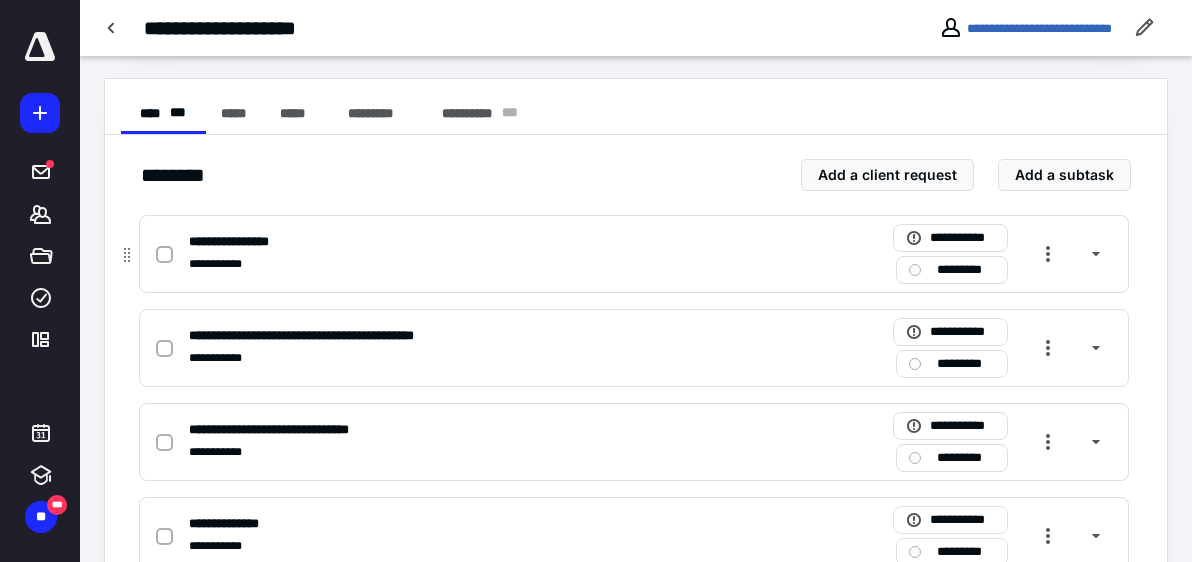 click on "*********" at bounding box center [952, 270] 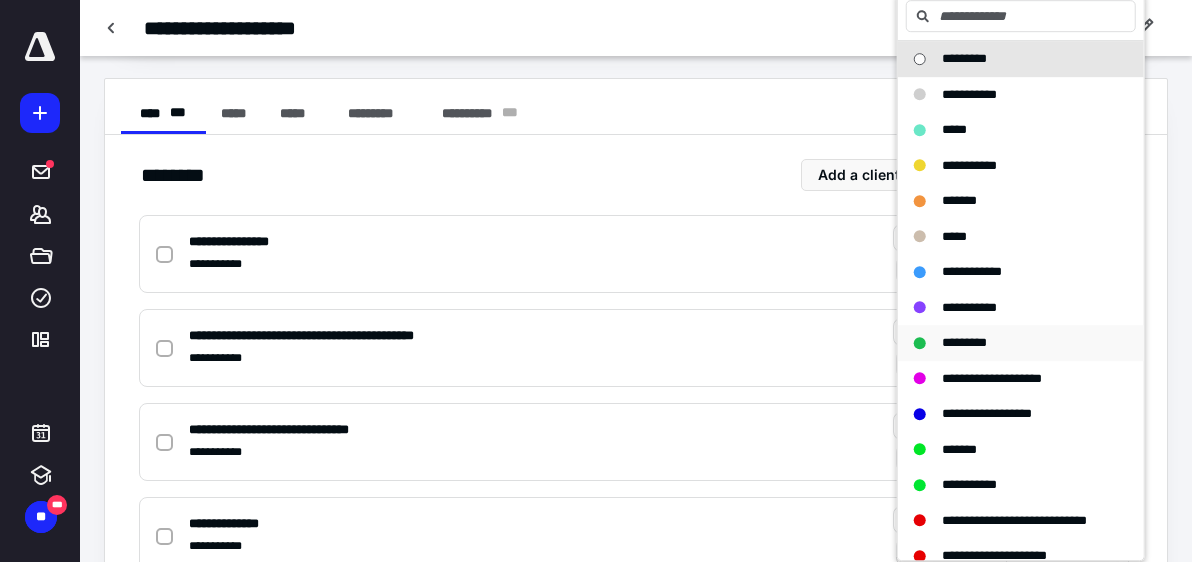 click on "*********" at bounding box center [964, 342] 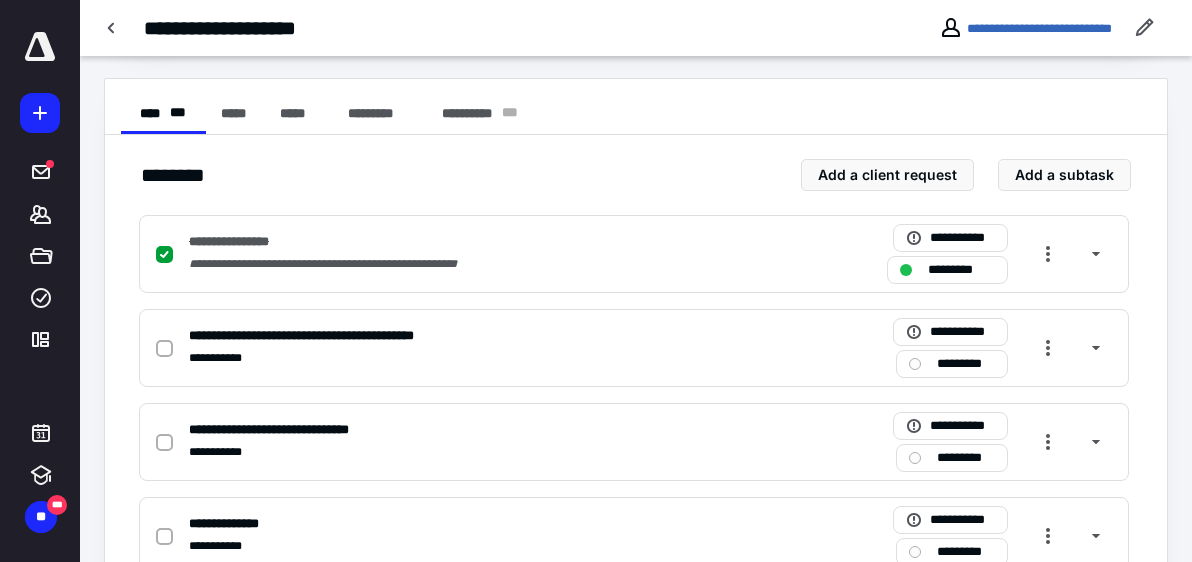 click on "*********" at bounding box center (966, 364) 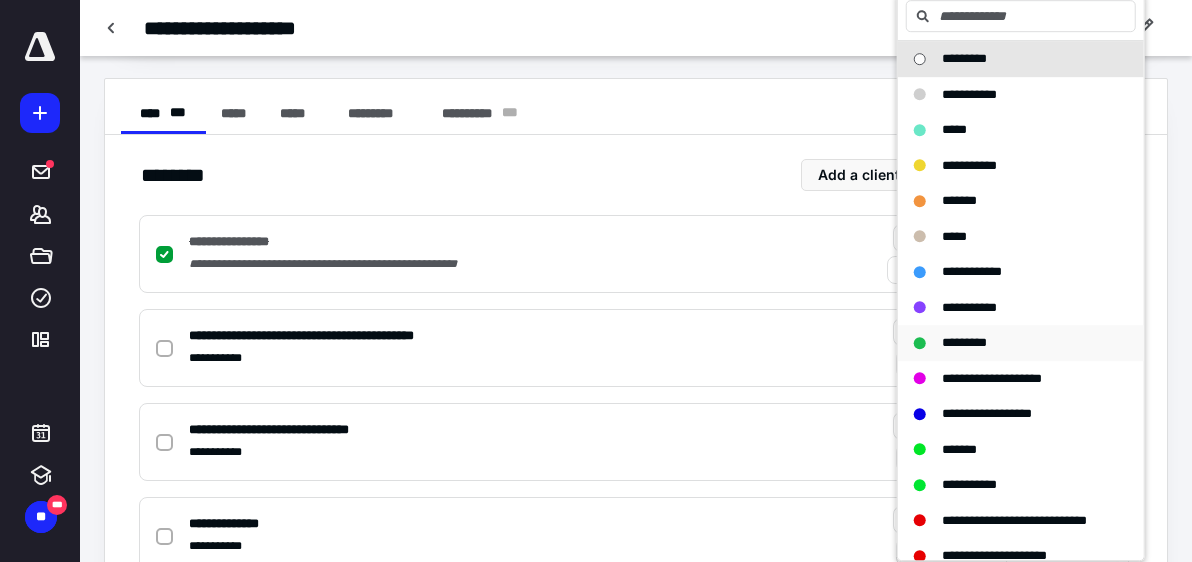 click on "*********" at bounding box center [964, 343] 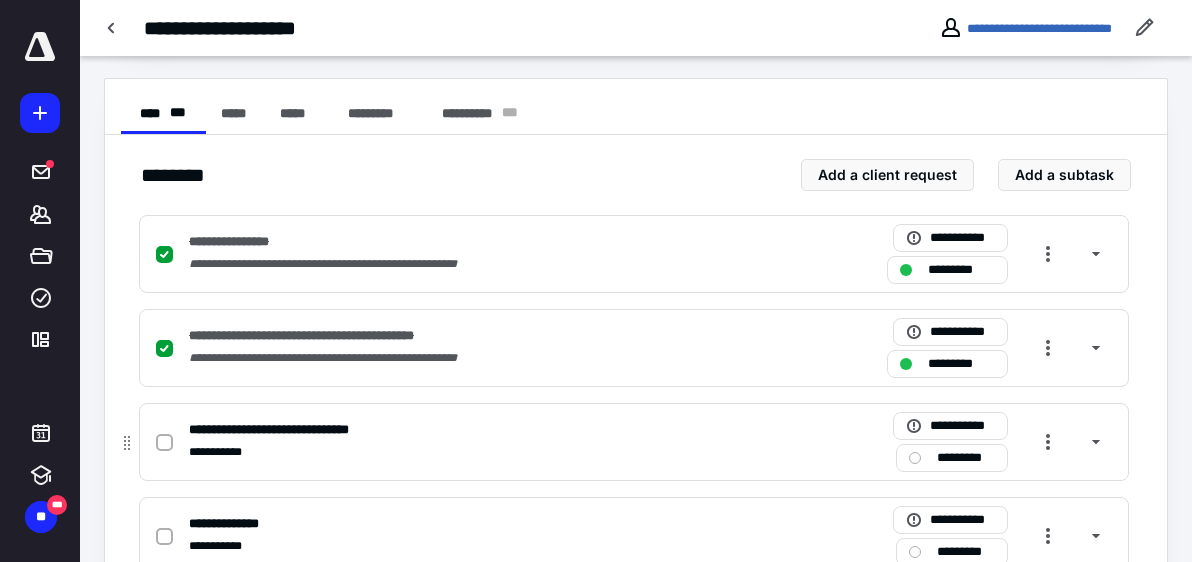 click on "*********" at bounding box center [966, 458] 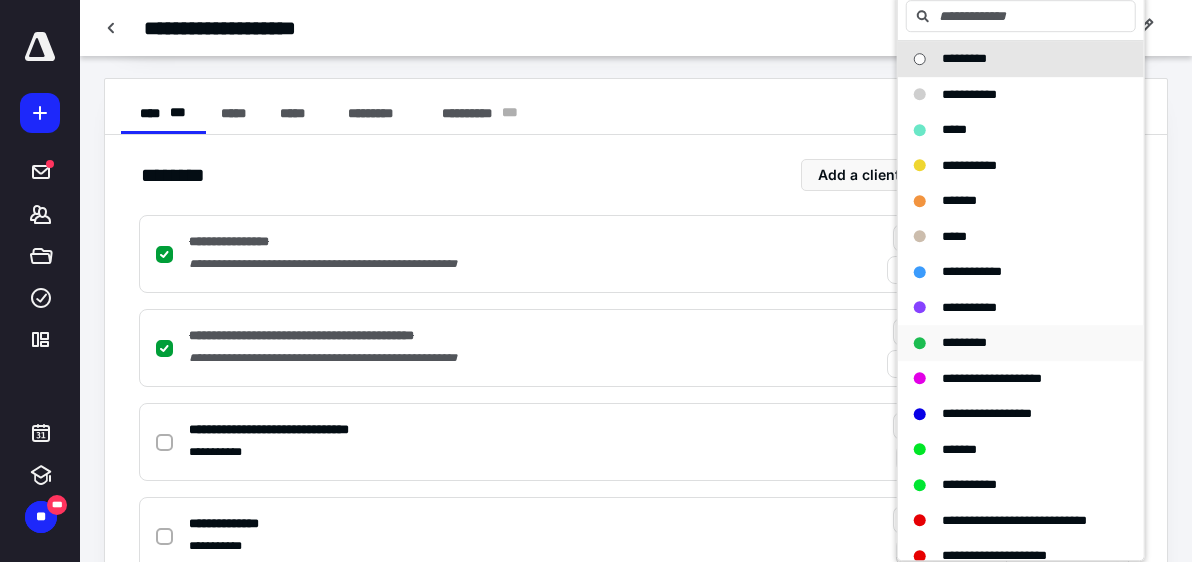 click on "*********" at bounding box center [964, 342] 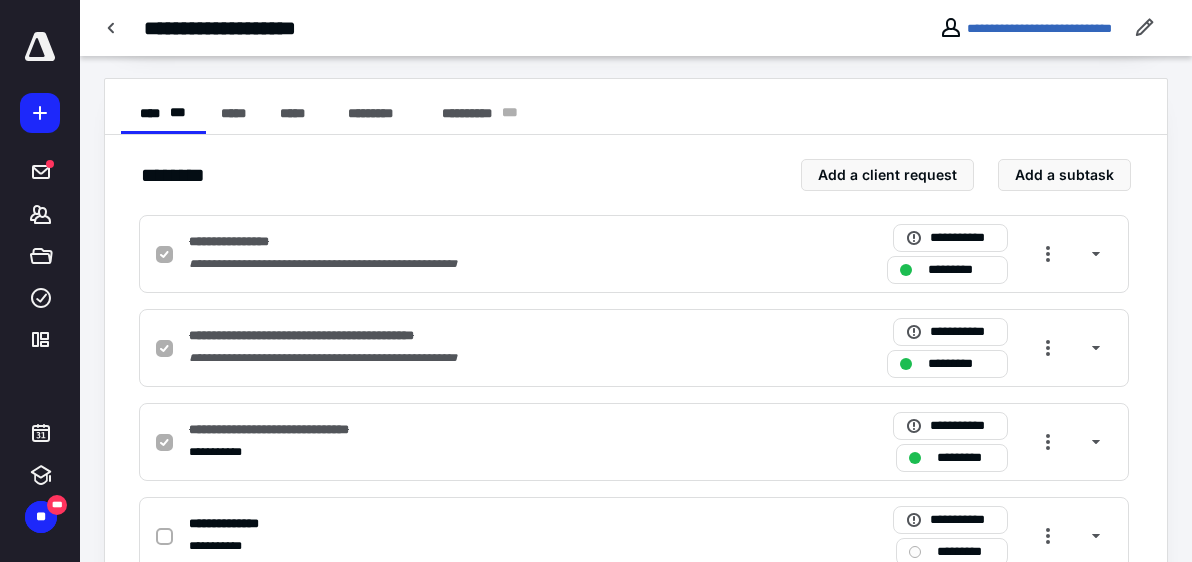 checkbox on "true" 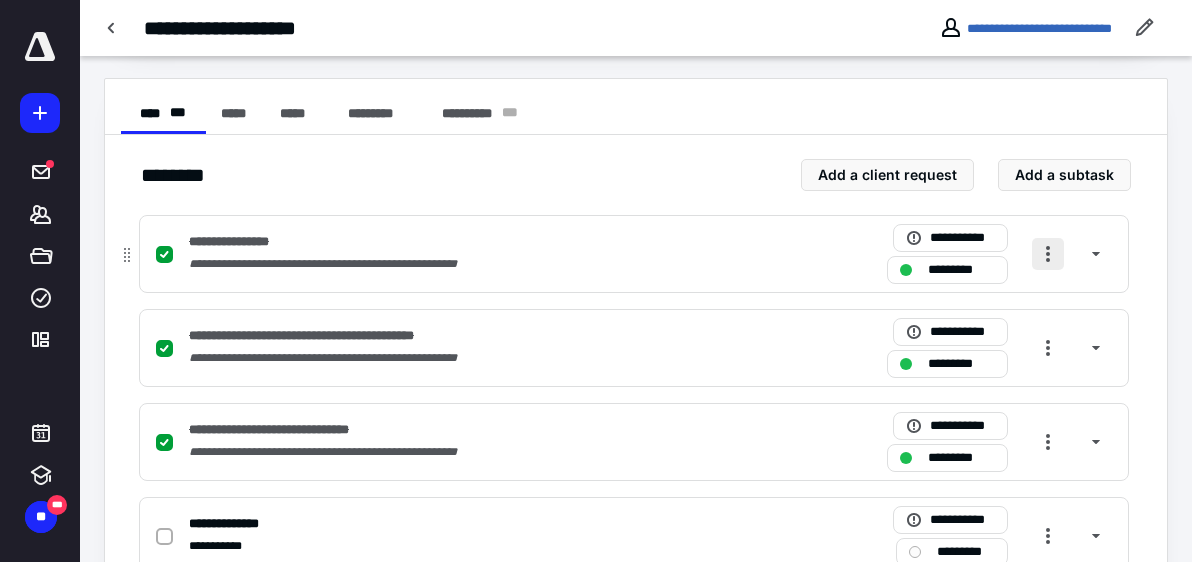 click at bounding box center [1048, 254] 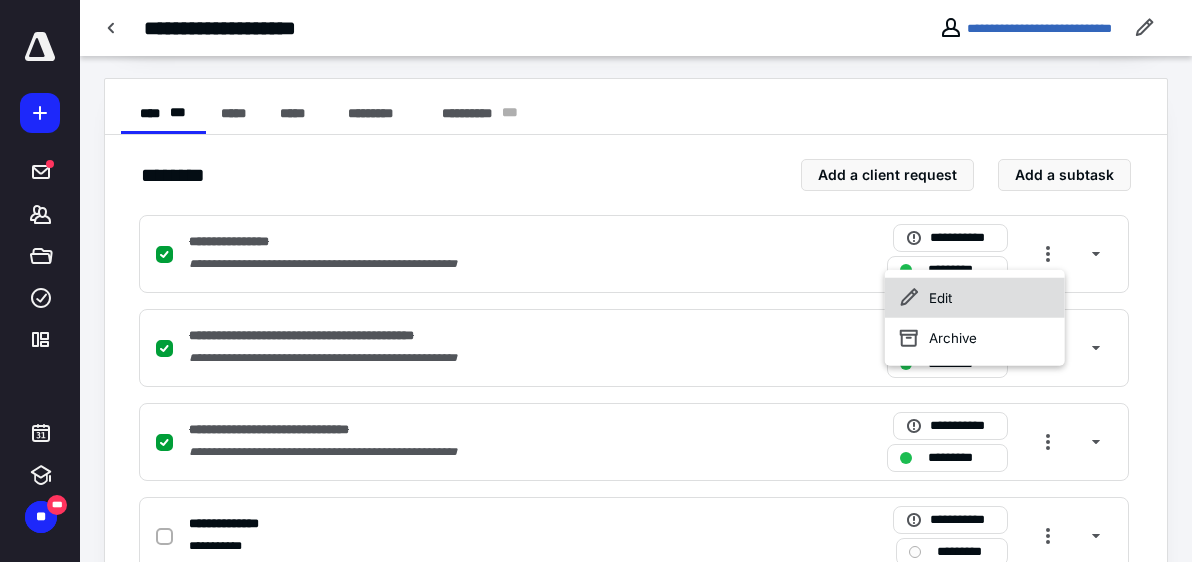 click on "Edit" at bounding box center (975, 298) 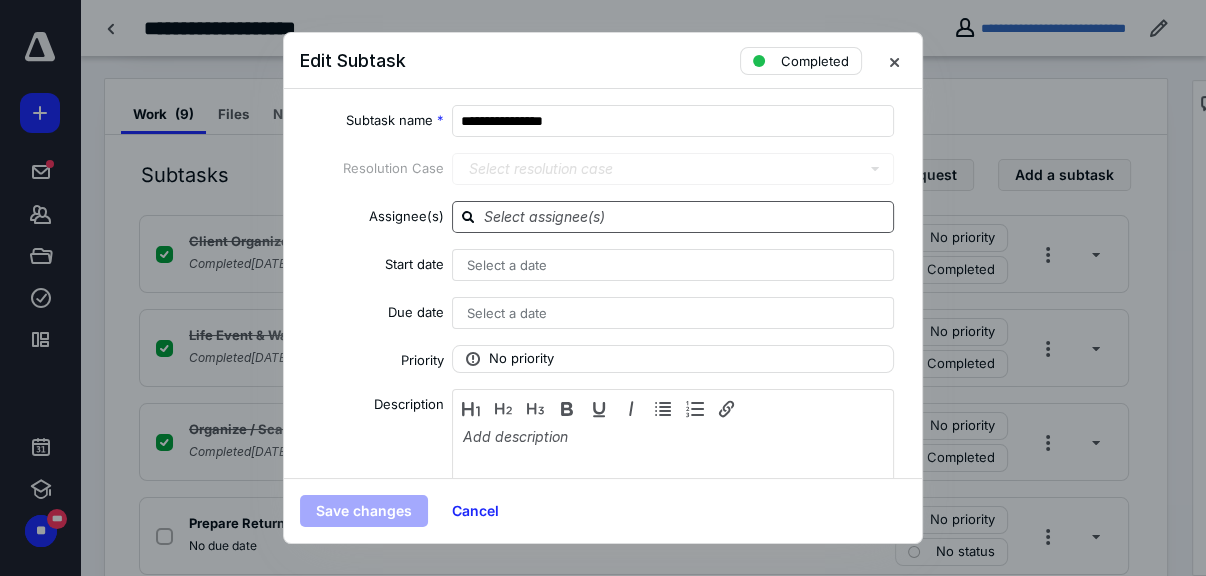 click at bounding box center [685, 216] 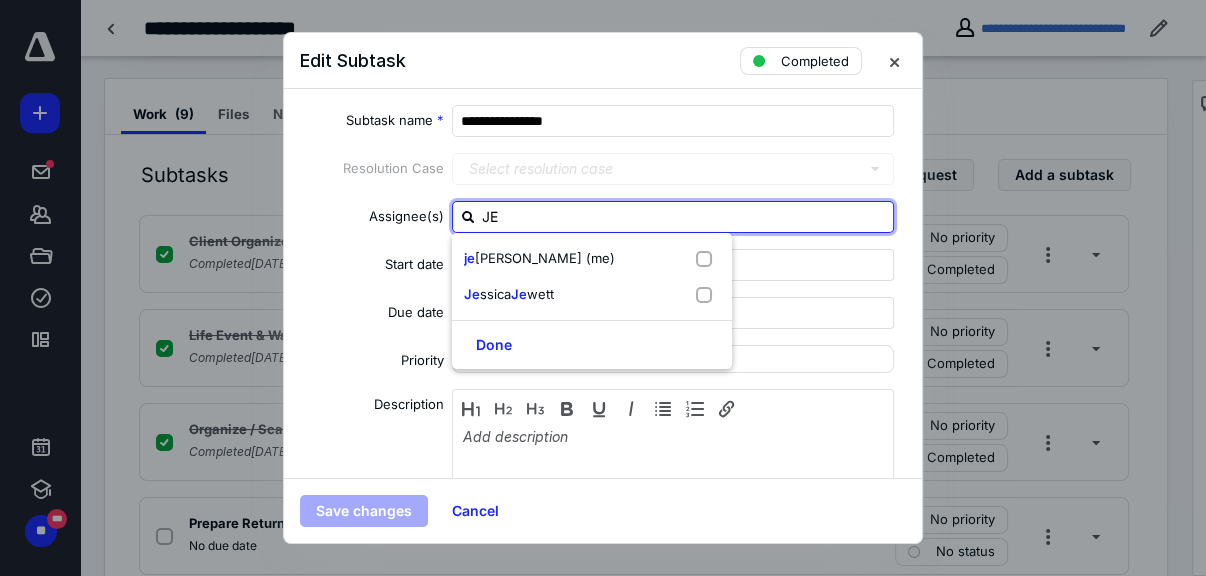 type on "JER" 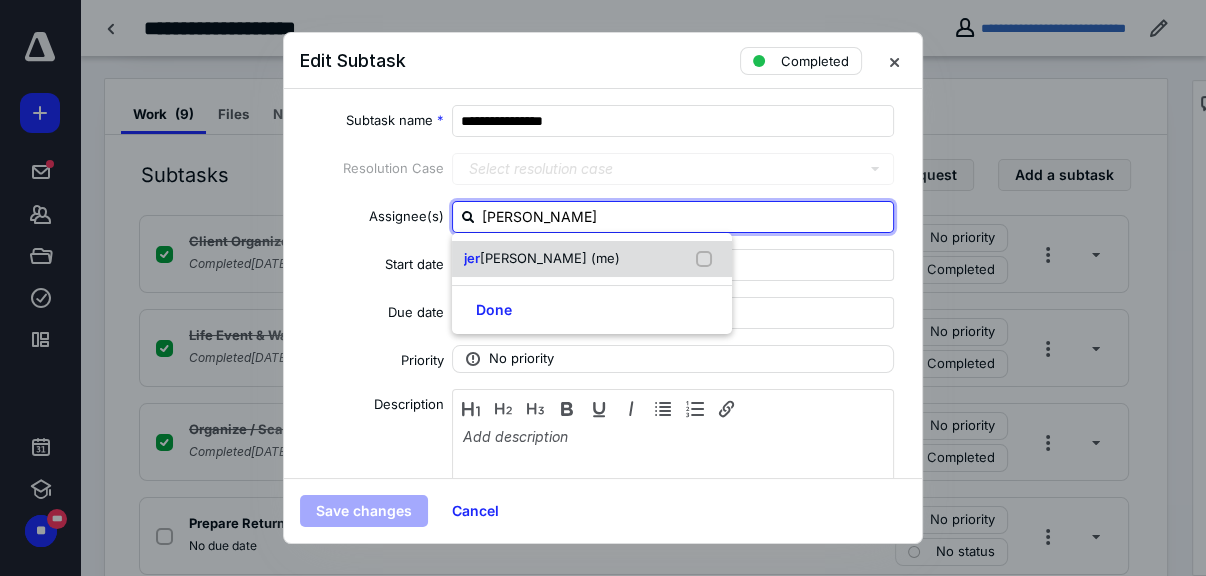 click on "aldin acevedo (me)" at bounding box center (550, 258) 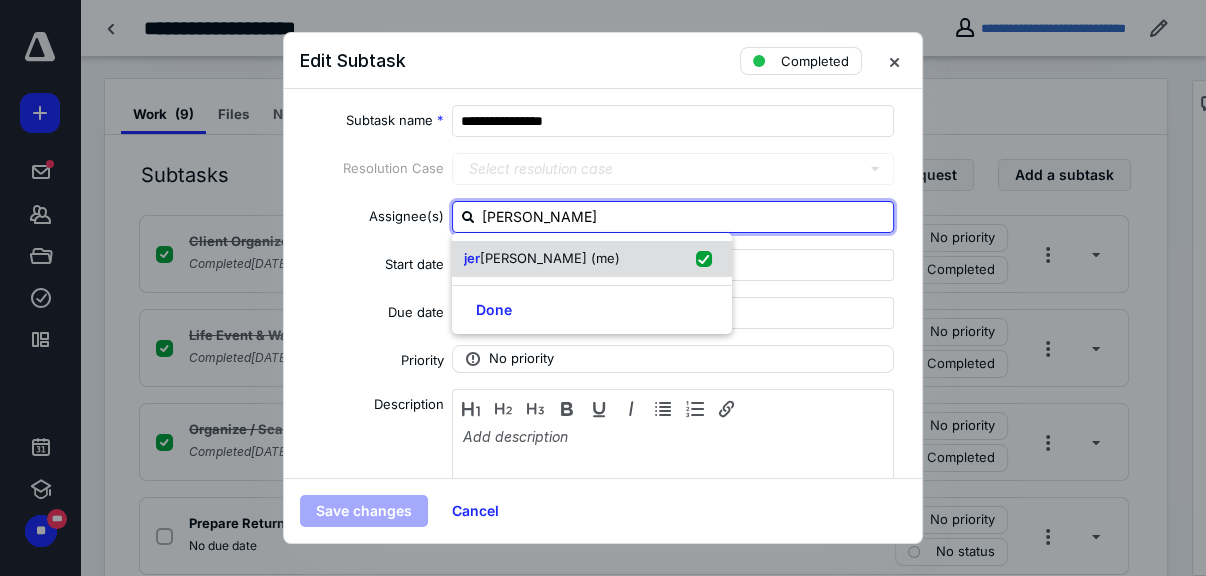 checkbox on "true" 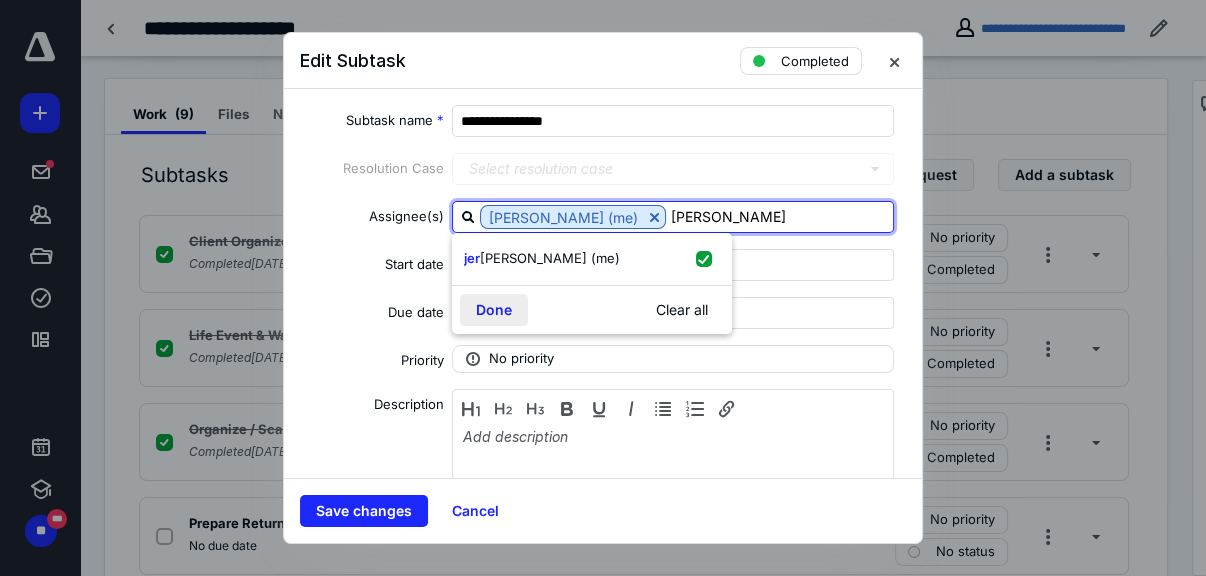 type on "JER" 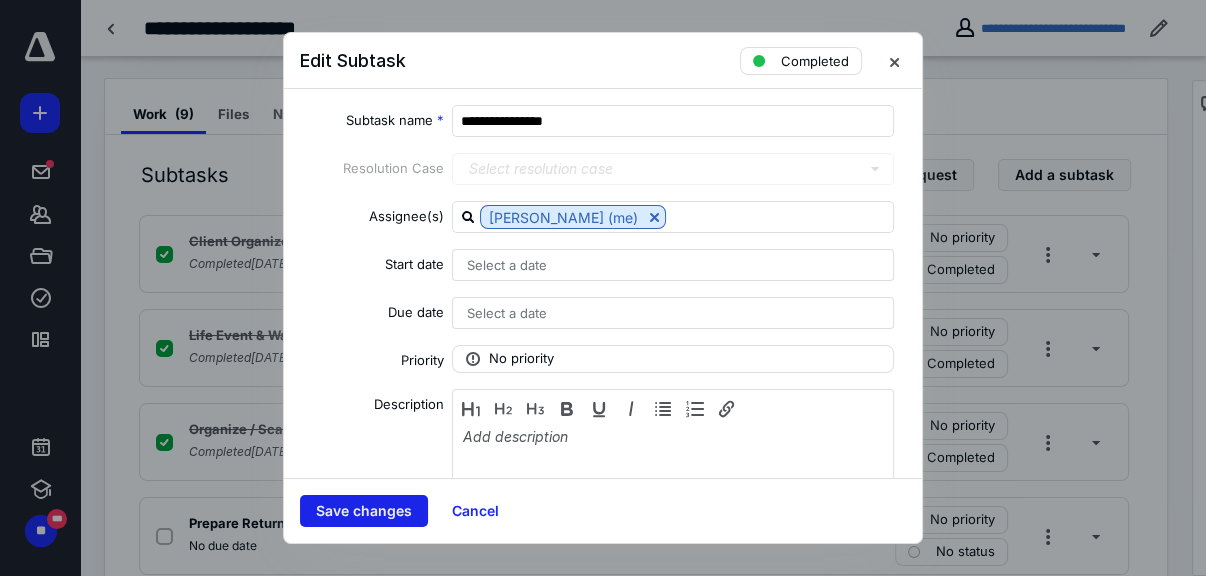 click on "Save changes" at bounding box center (364, 511) 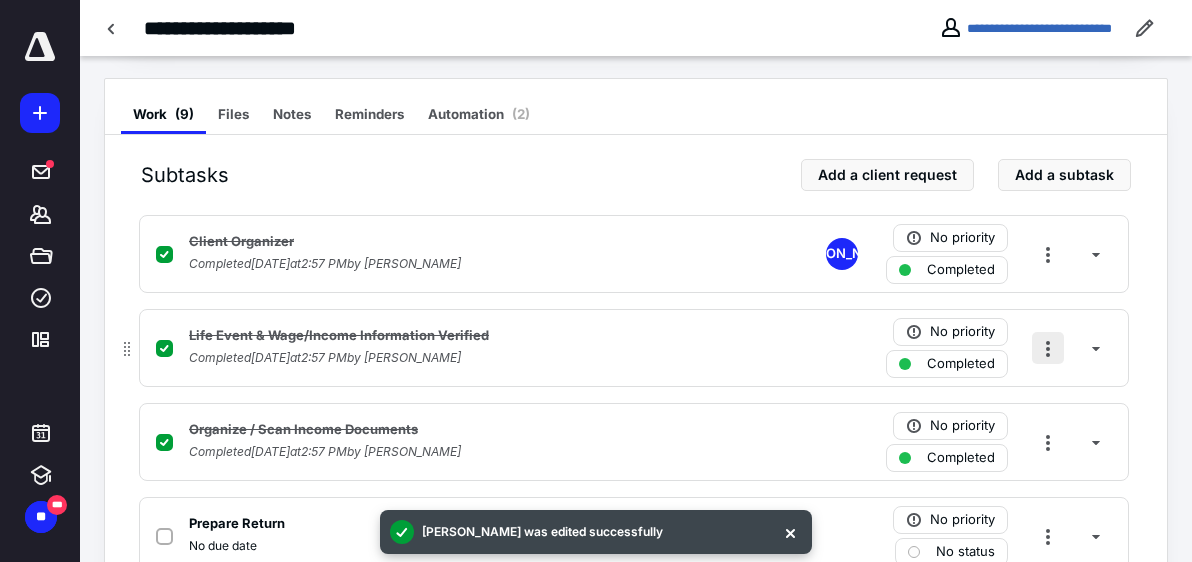 click at bounding box center (1048, 348) 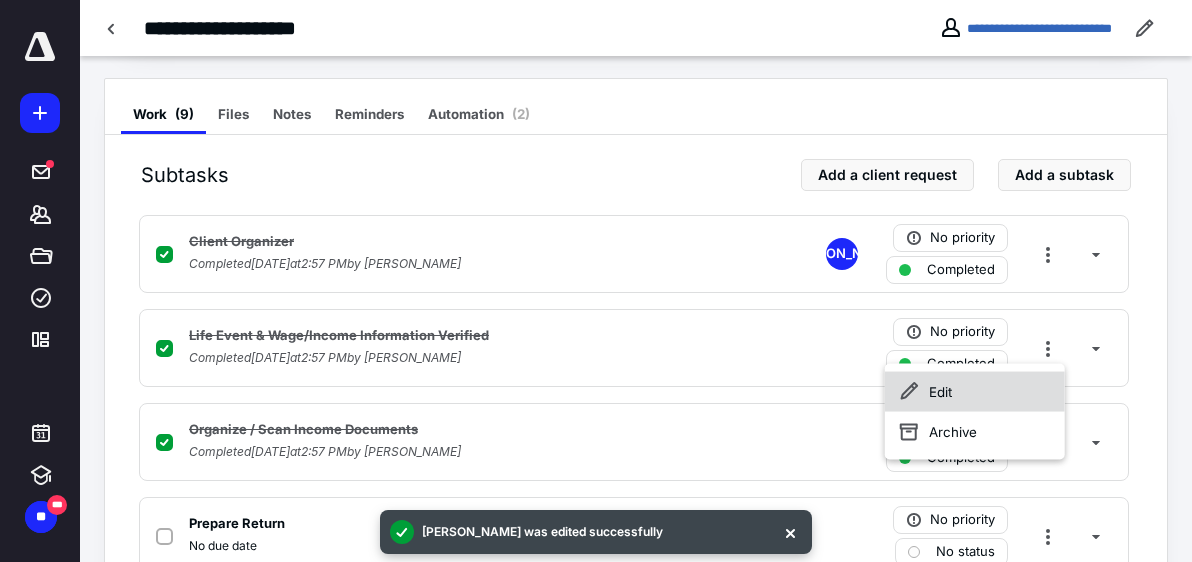 click on "Edit" at bounding box center (975, 392) 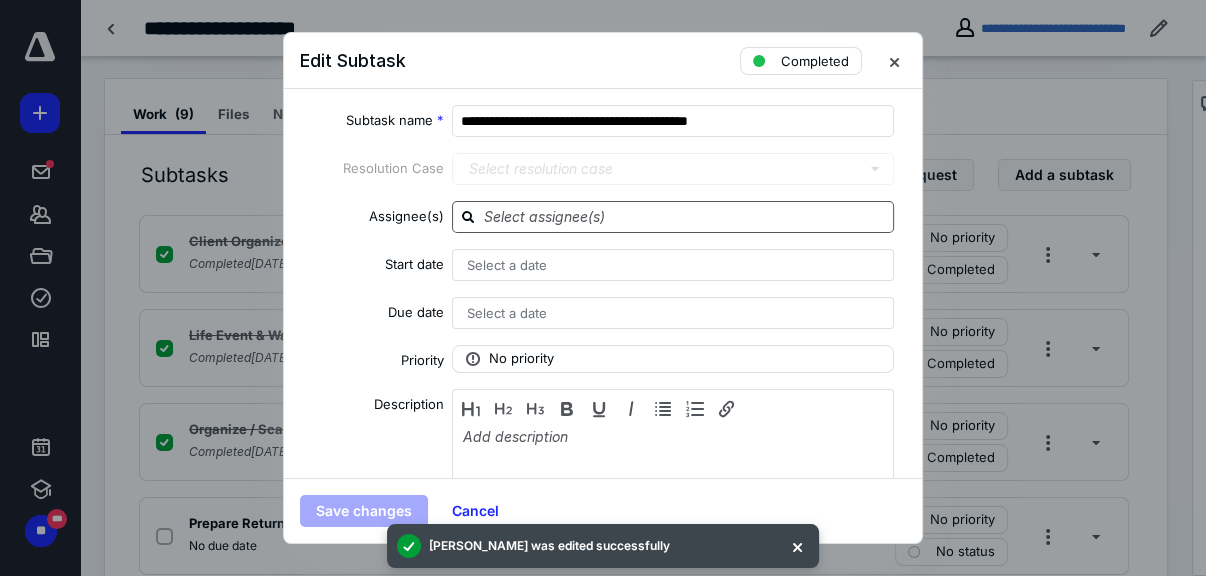 click at bounding box center (685, 216) 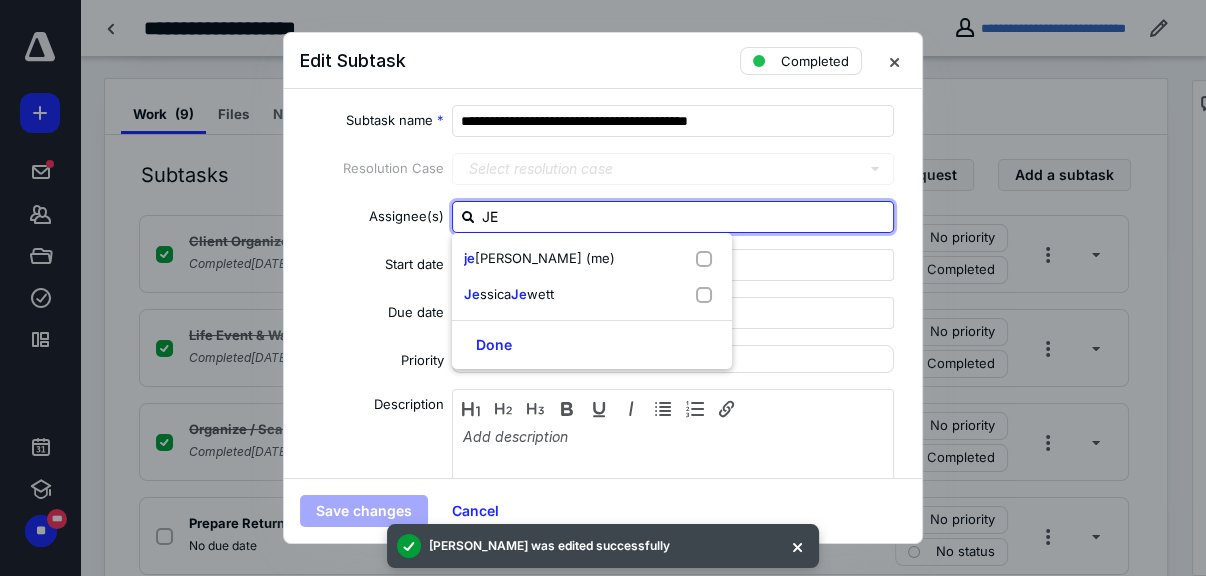 type on "JER" 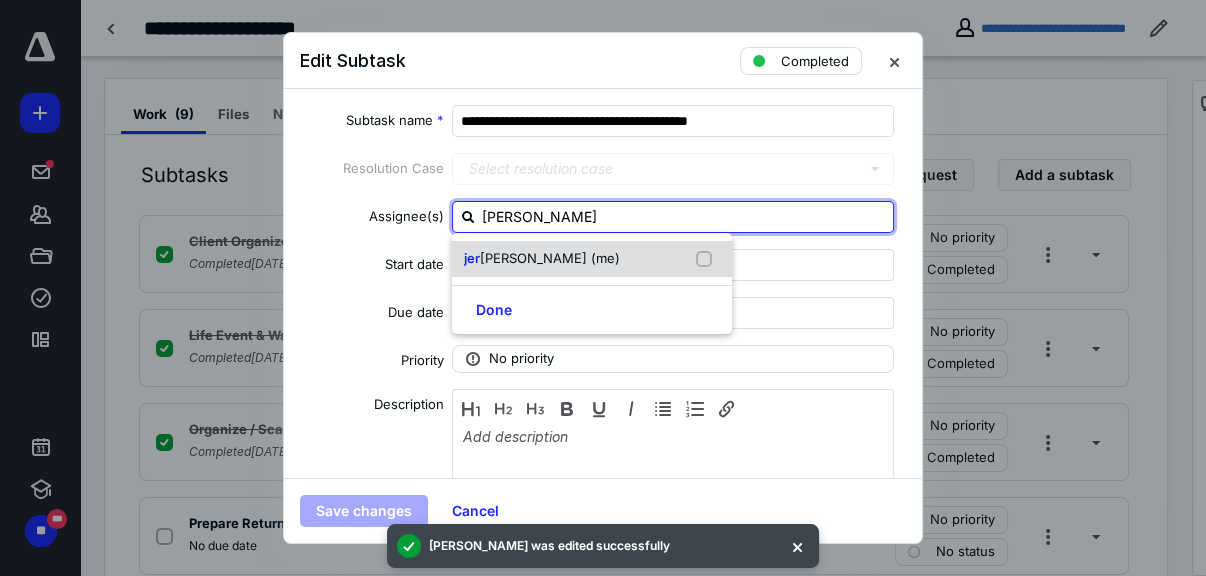 click on "aldin acevedo (me)" at bounding box center [550, 258] 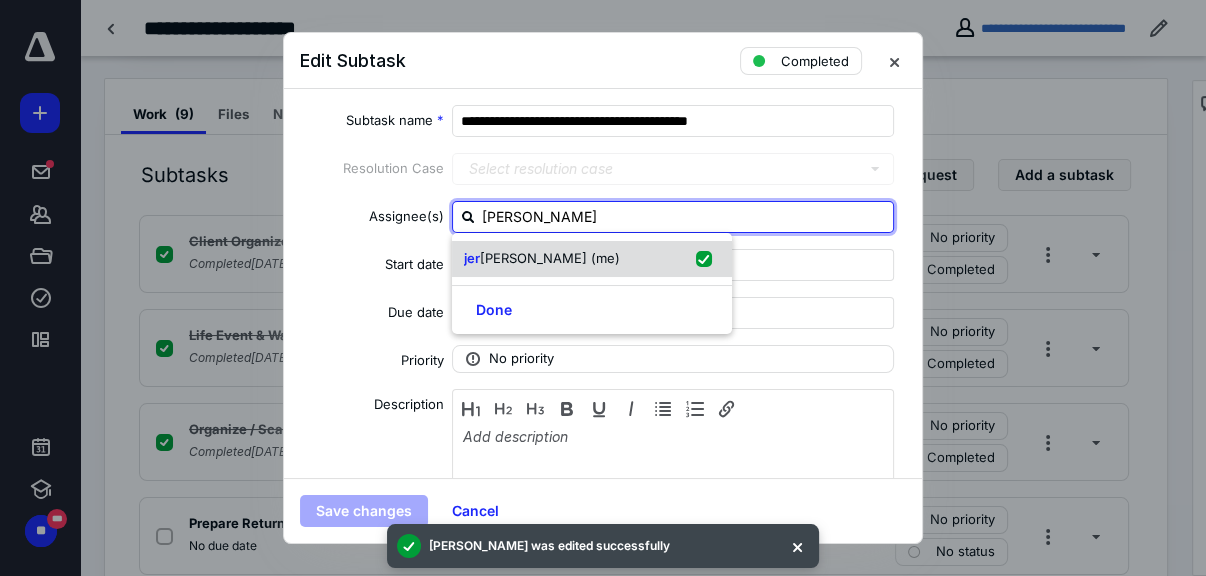 checkbox on "true" 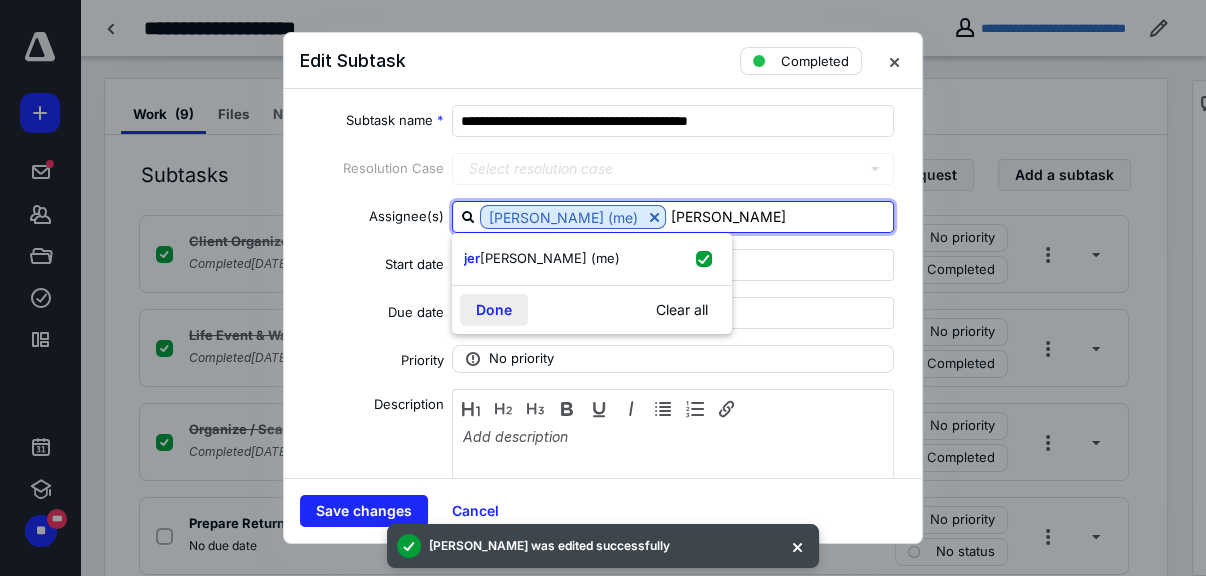 type on "JER" 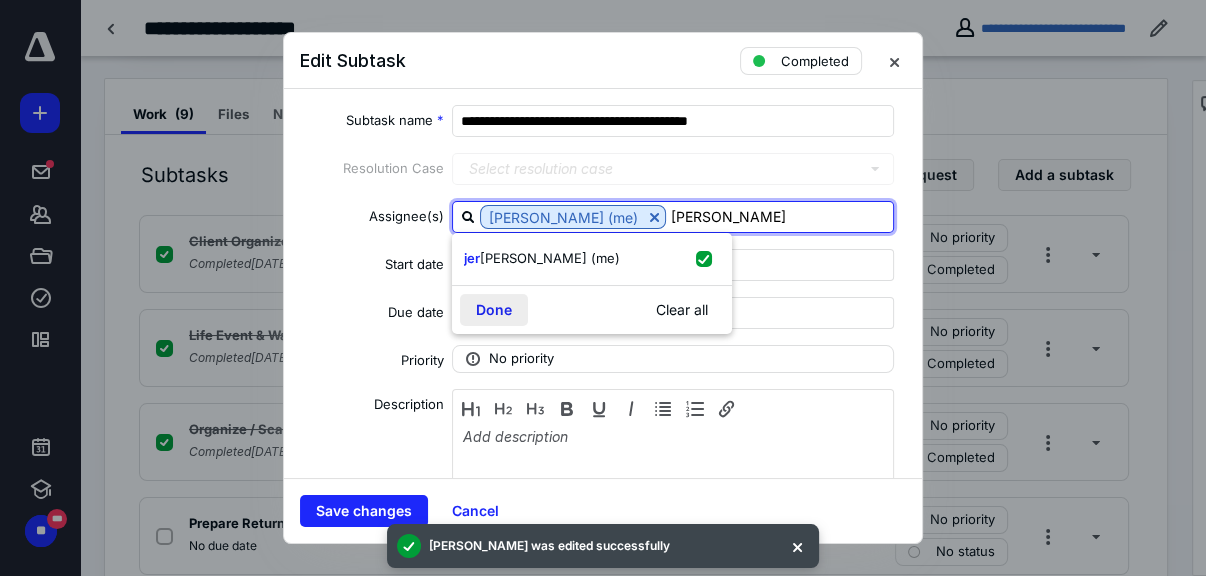 click on "Done" at bounding box center (494, 310) 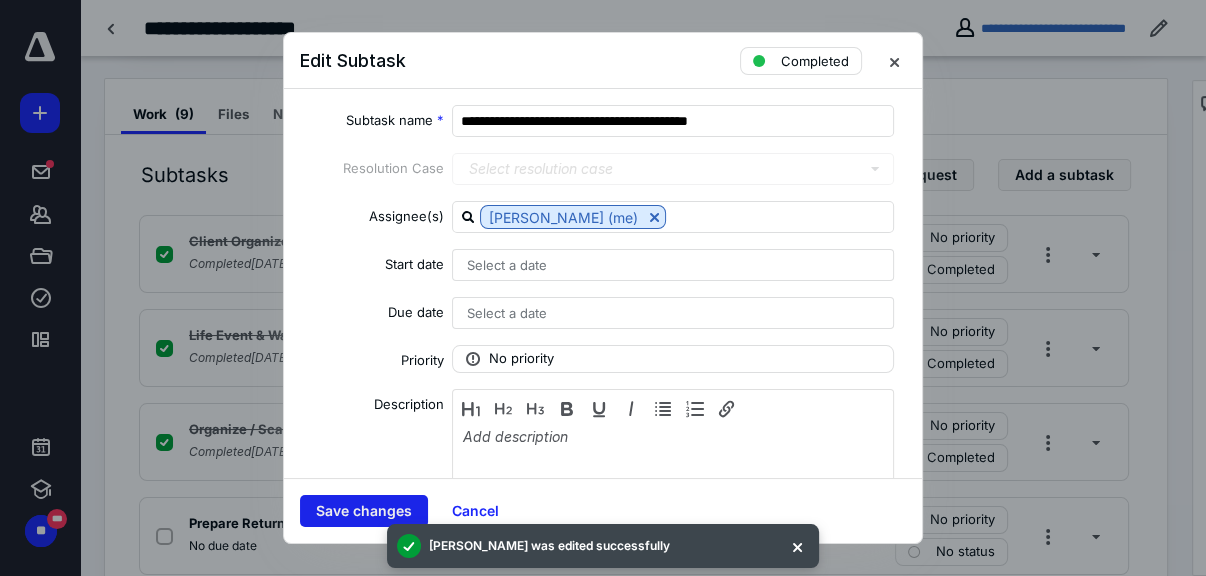 click on "Save changes" at bounding box center [364, 511] 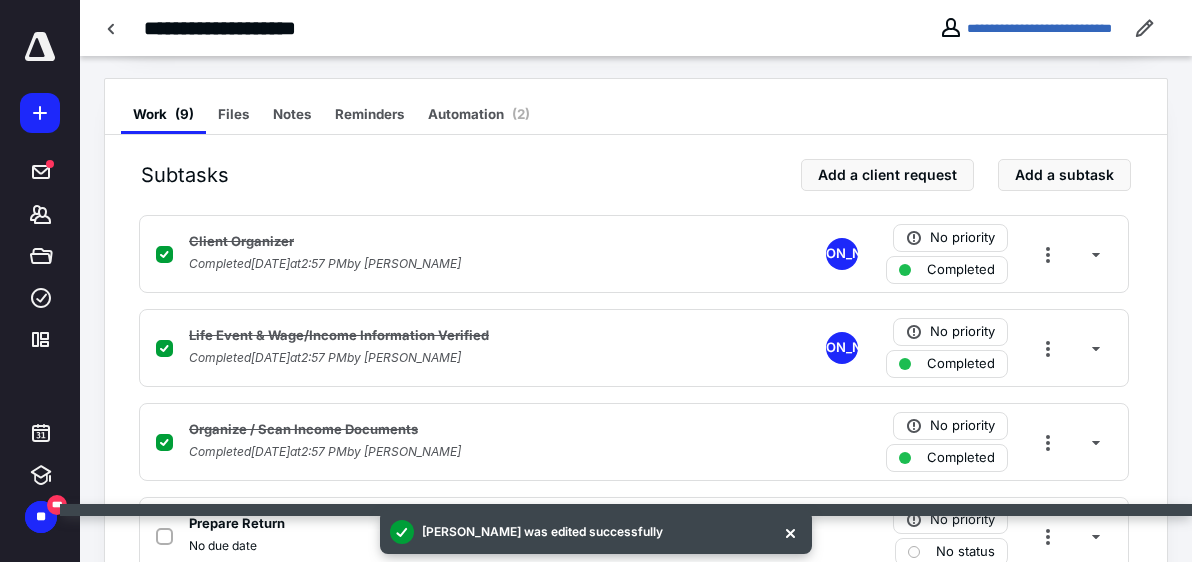 scroll, scrollTop: 545, scrollLeft: 0, axis: vertical 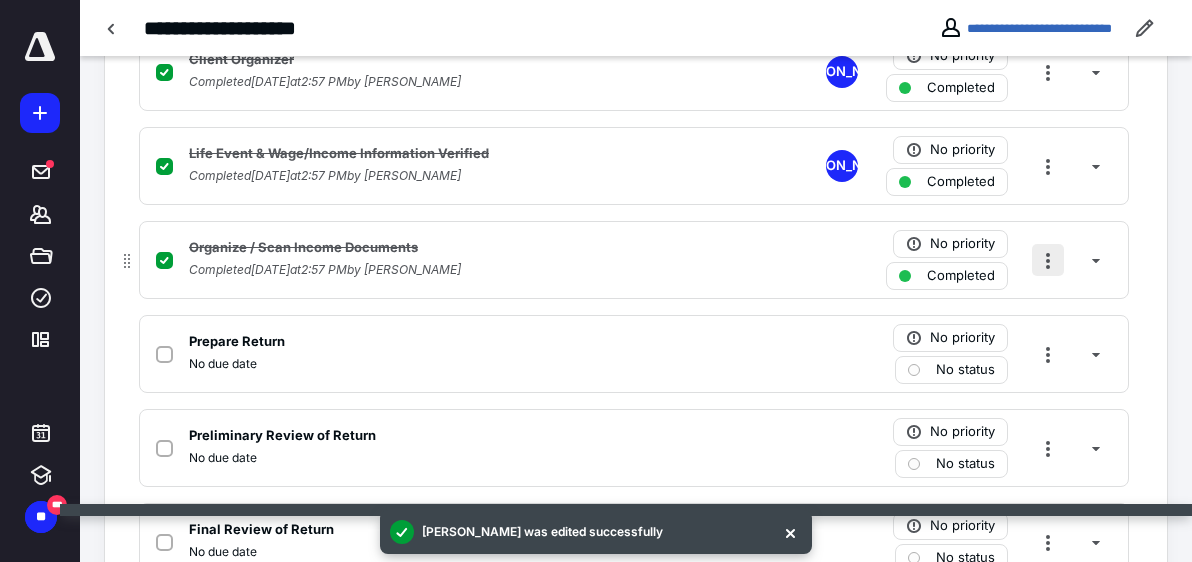 click at bounding box center (1048, 260) 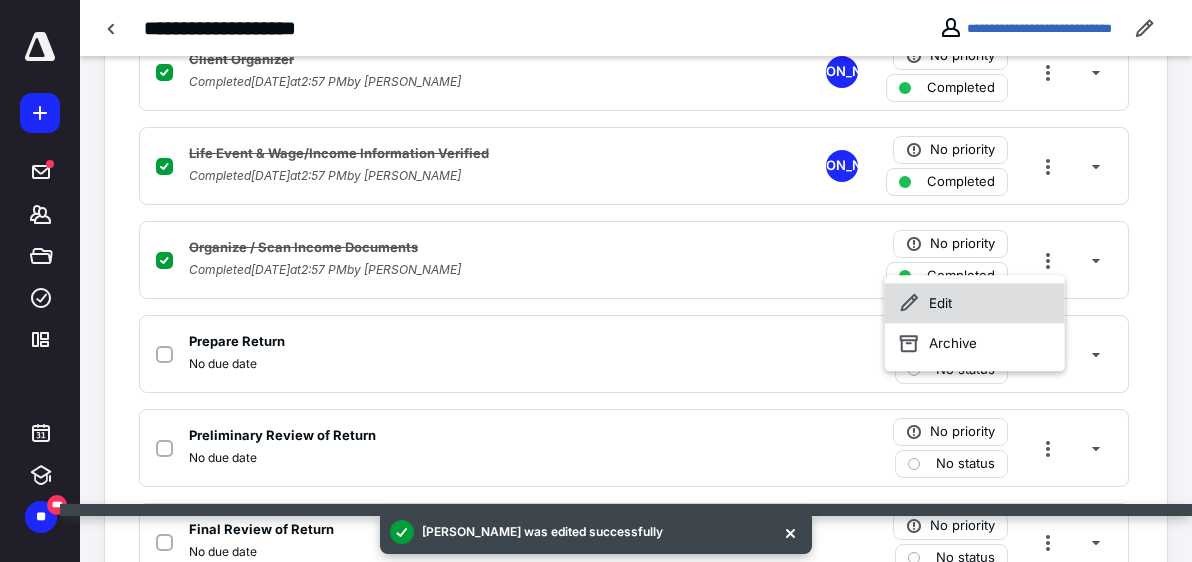 click on "Edit" at bounding box center (975, 303) 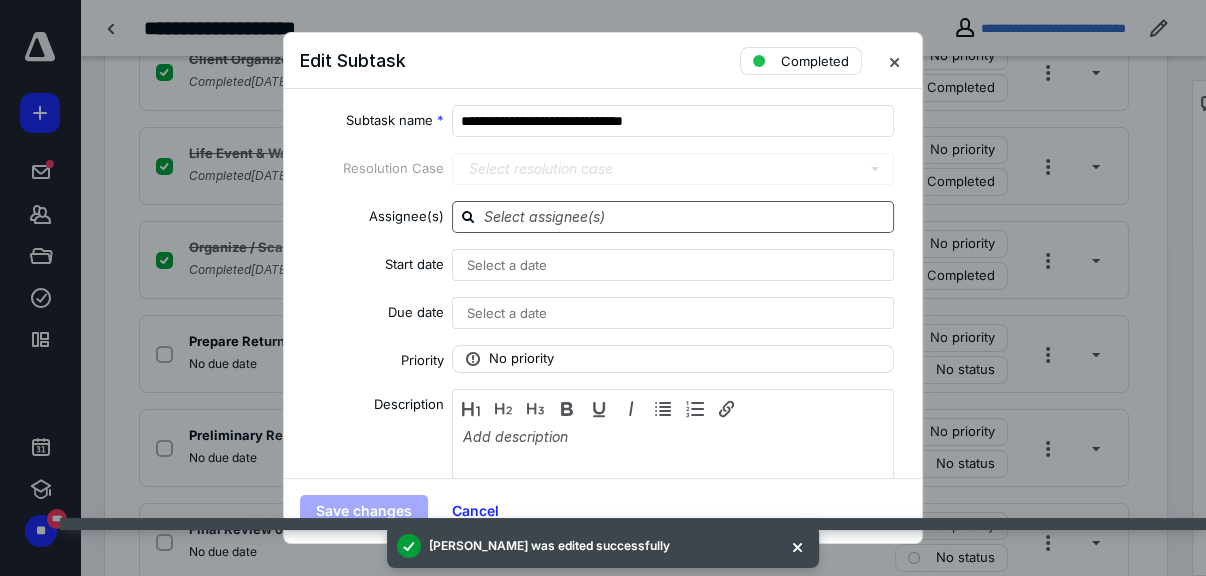click at bounding box center (685, 216) 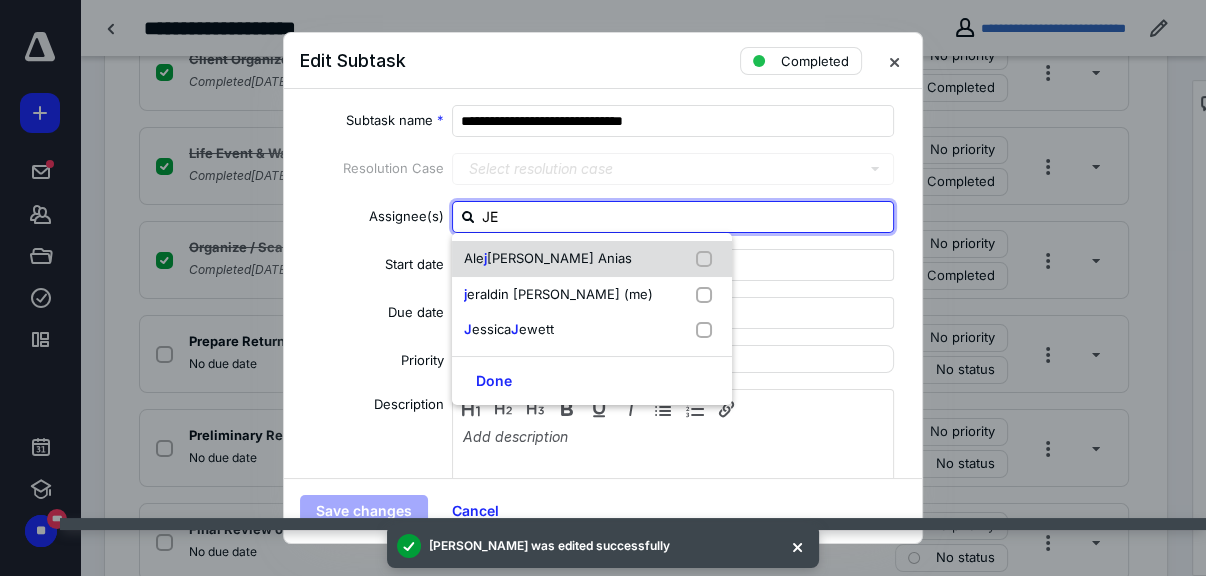 type on "JER" 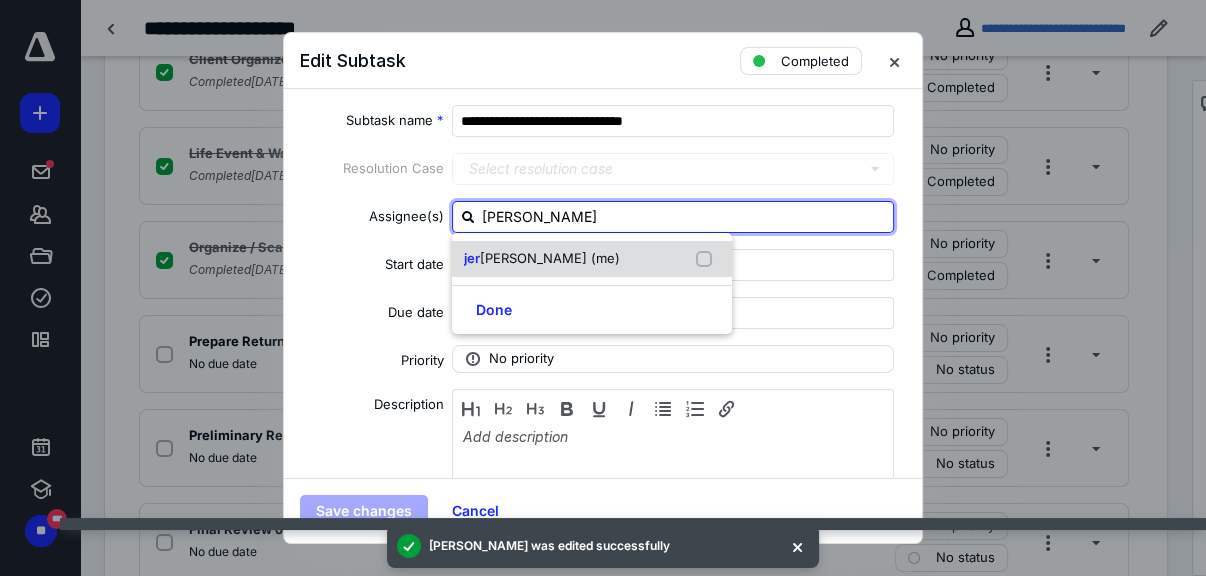 click on "aldin acevedo (me)" at bounding box center (550, 258) 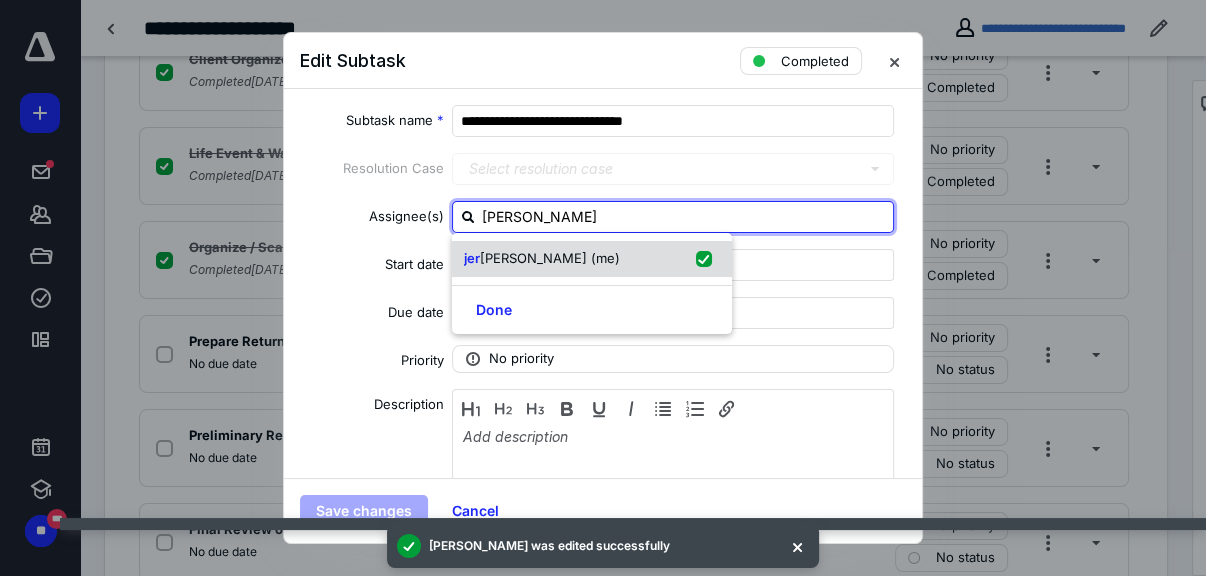 checkbox on "true" 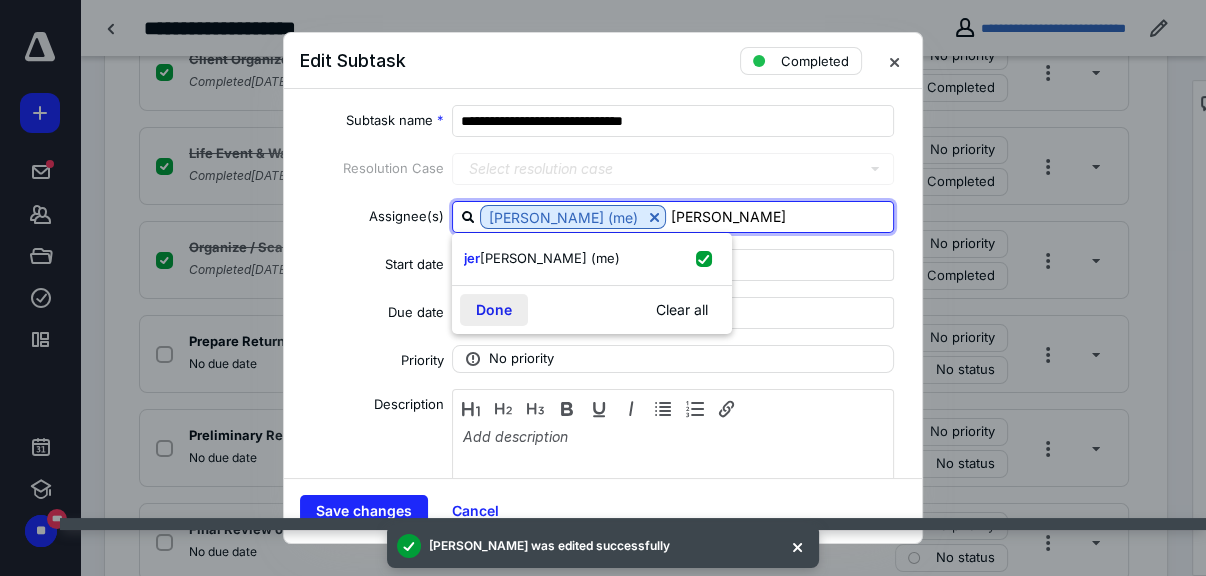 type on "JER" 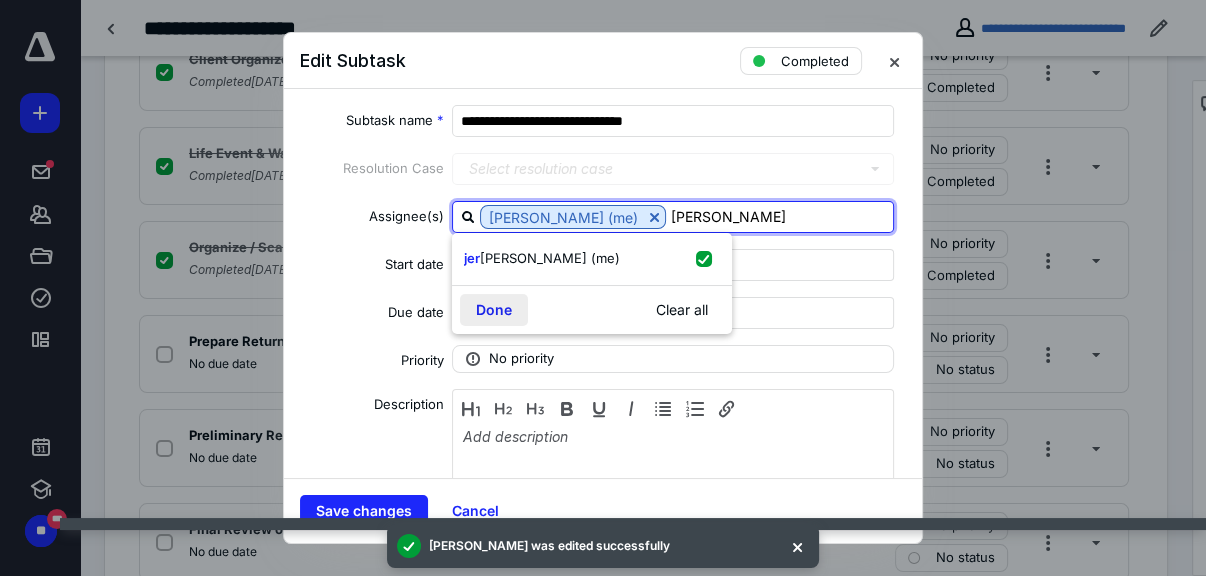 click on "Done" at bounding box center [494, 310] 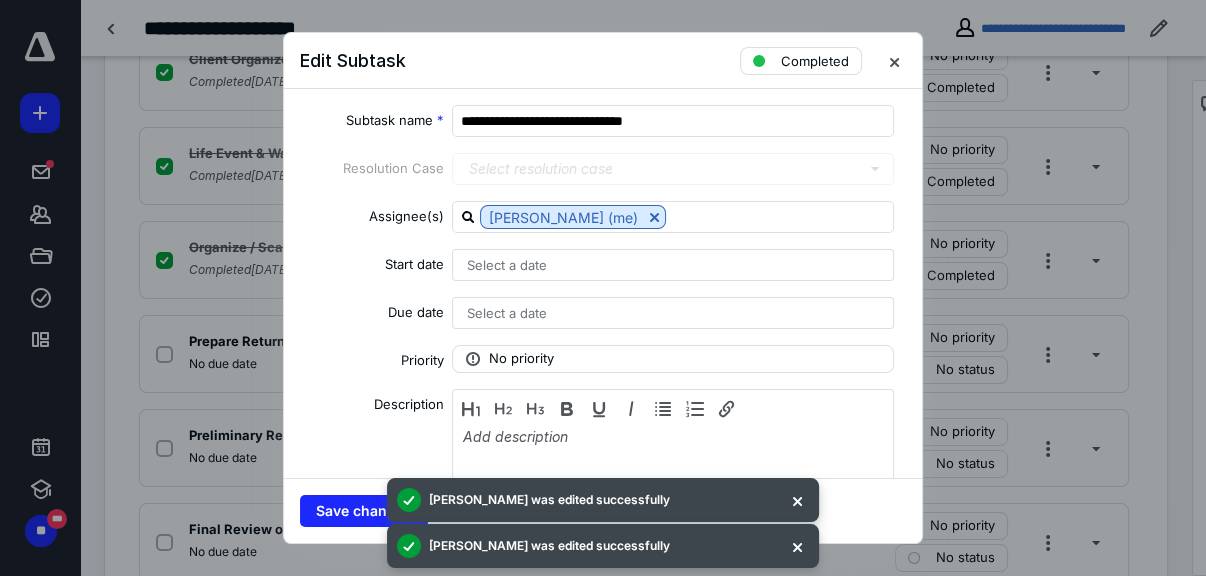 click on "Subtask was edited successfully Subtask was edited successfully" at bounding box center (603, 523) 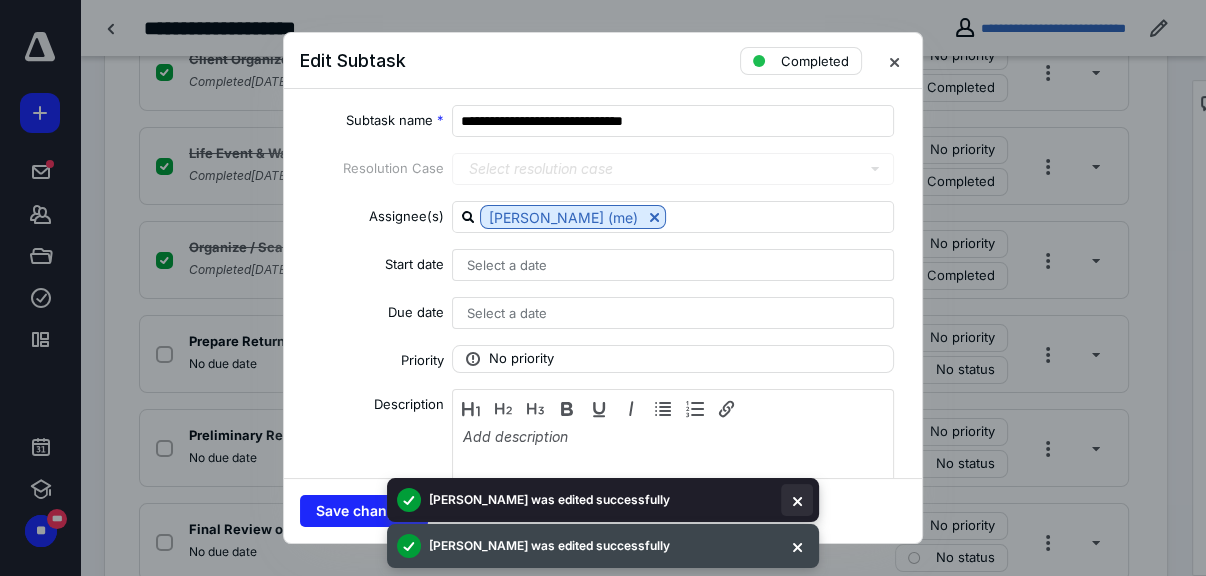 click at bounding box center (797, 500) 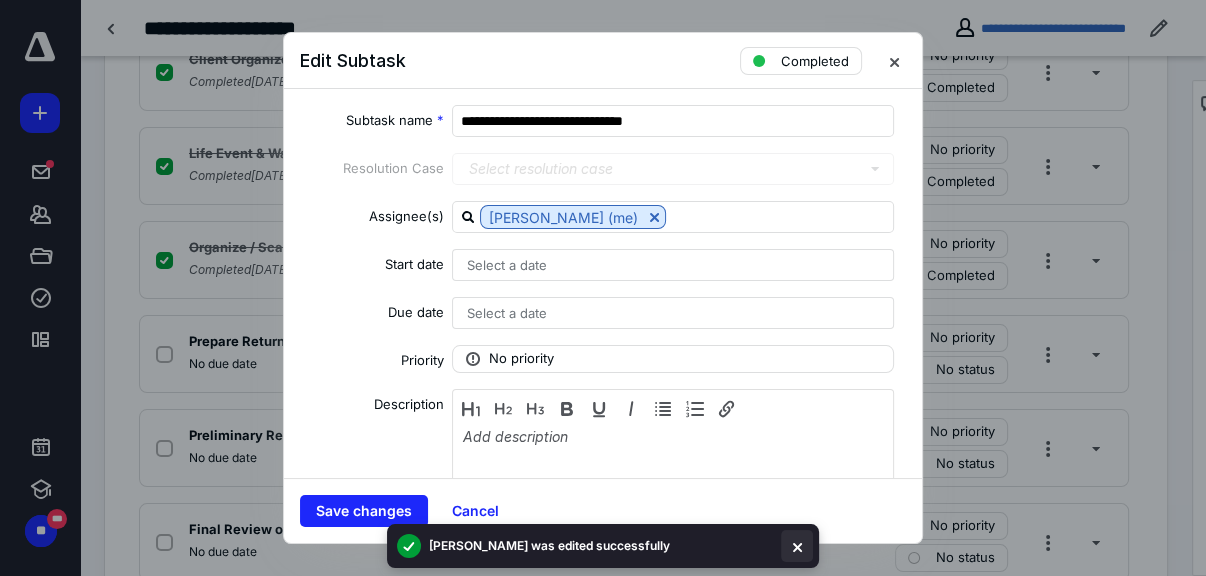 click at bounding box center [797, 546] 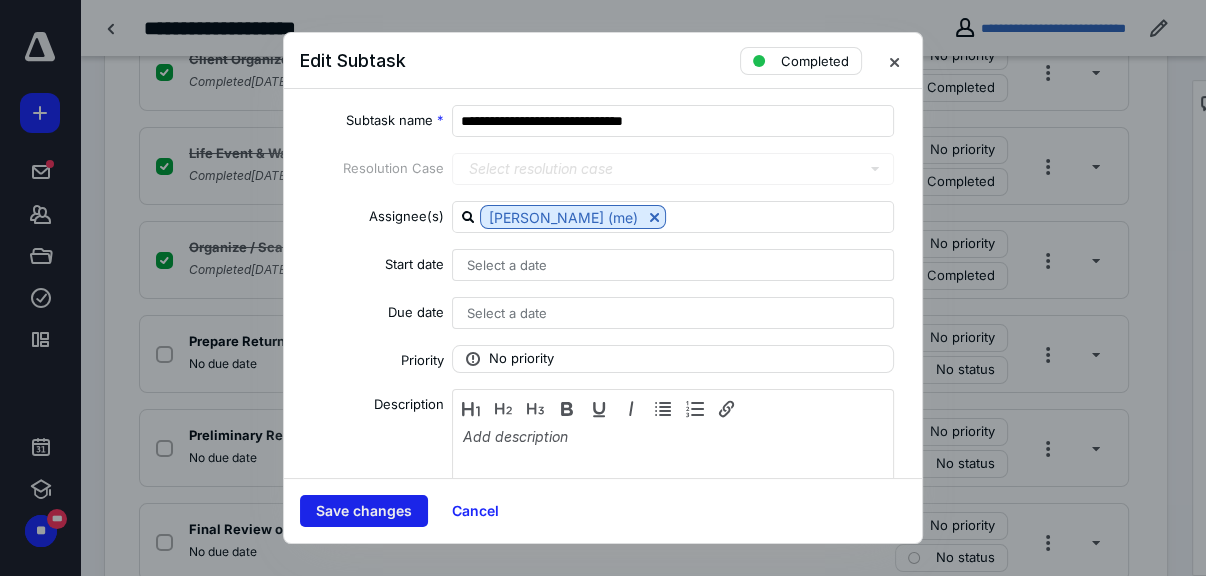 click on "Save changes" at bounding box center (364, 511) 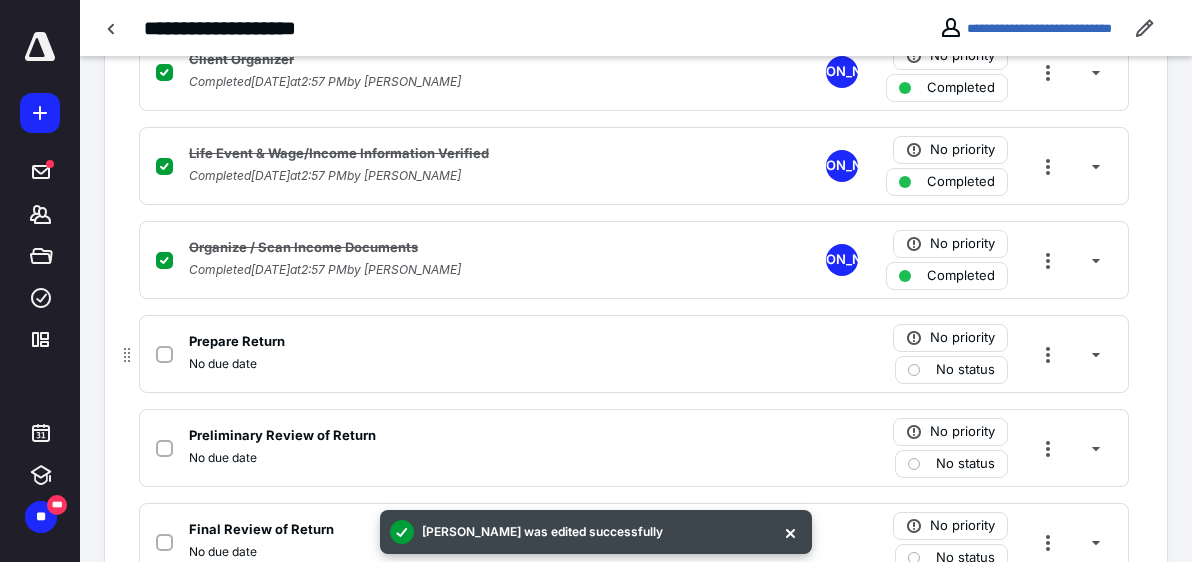 click on "No status" at bounding box center (965, 370) 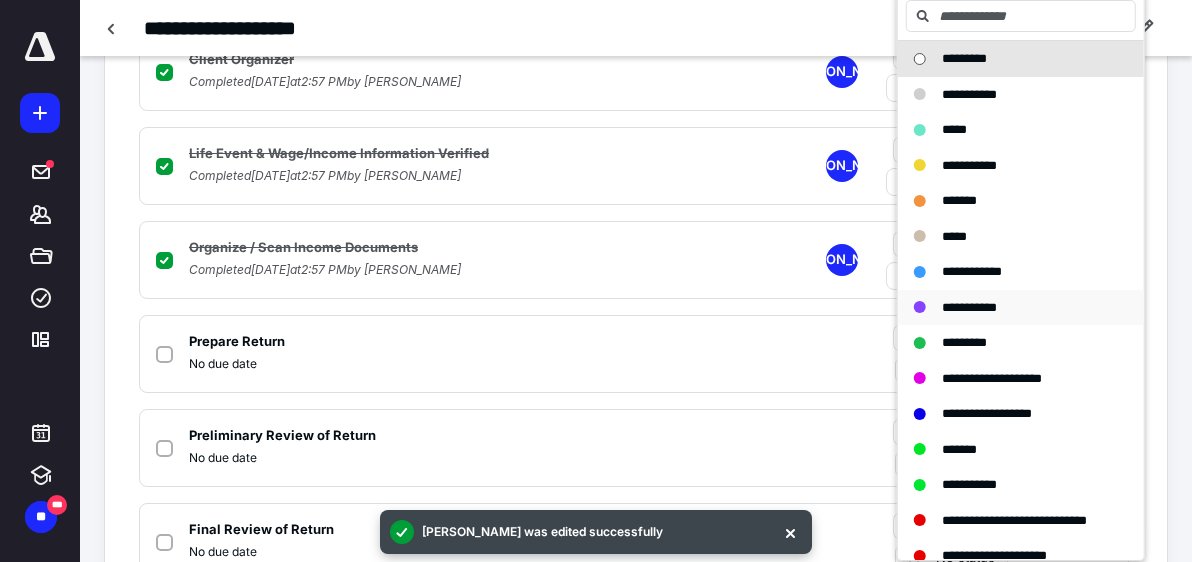 drag, startPoint x: 984, startPoint y: 266, endPoint x: 1002, endPoint y: 293, distance: 32.449963 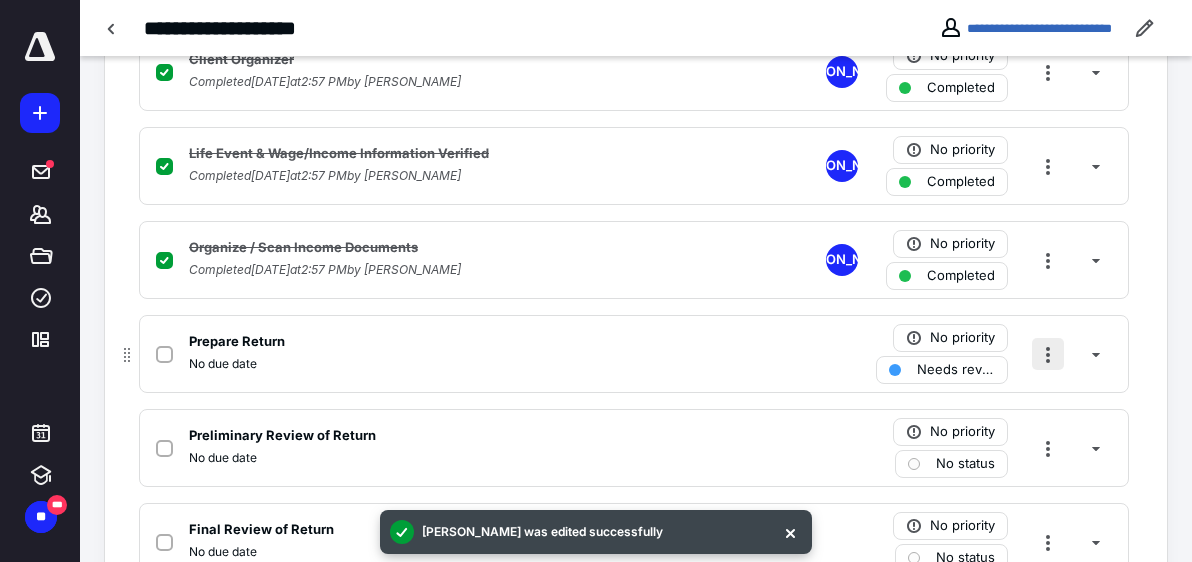 click at bounding box center [1048, 354] 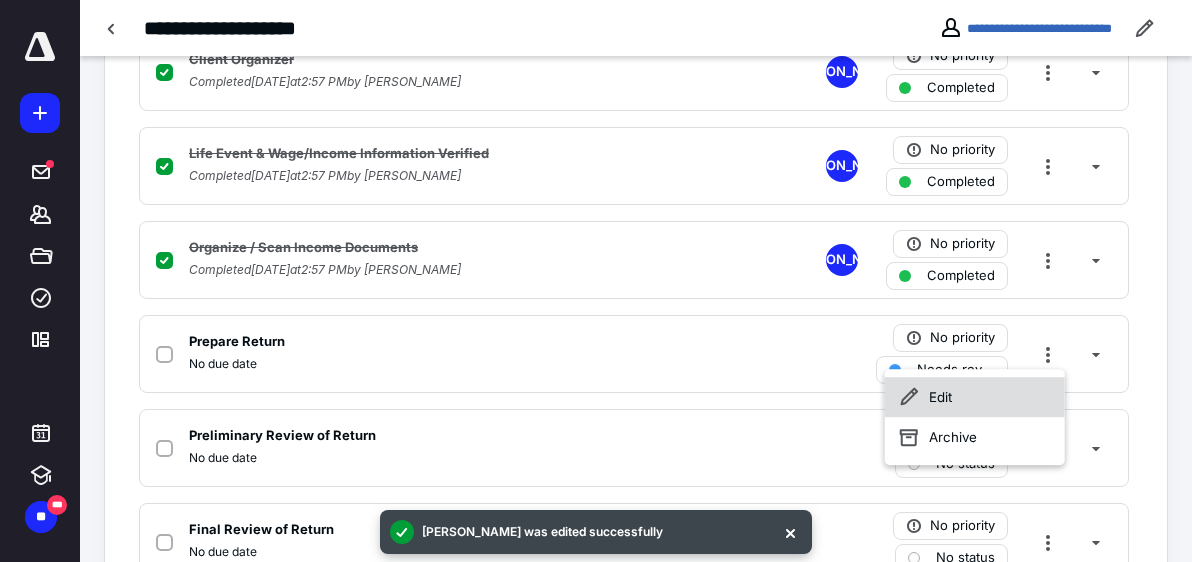 click on "Edit" at bounding box center [975, 397] 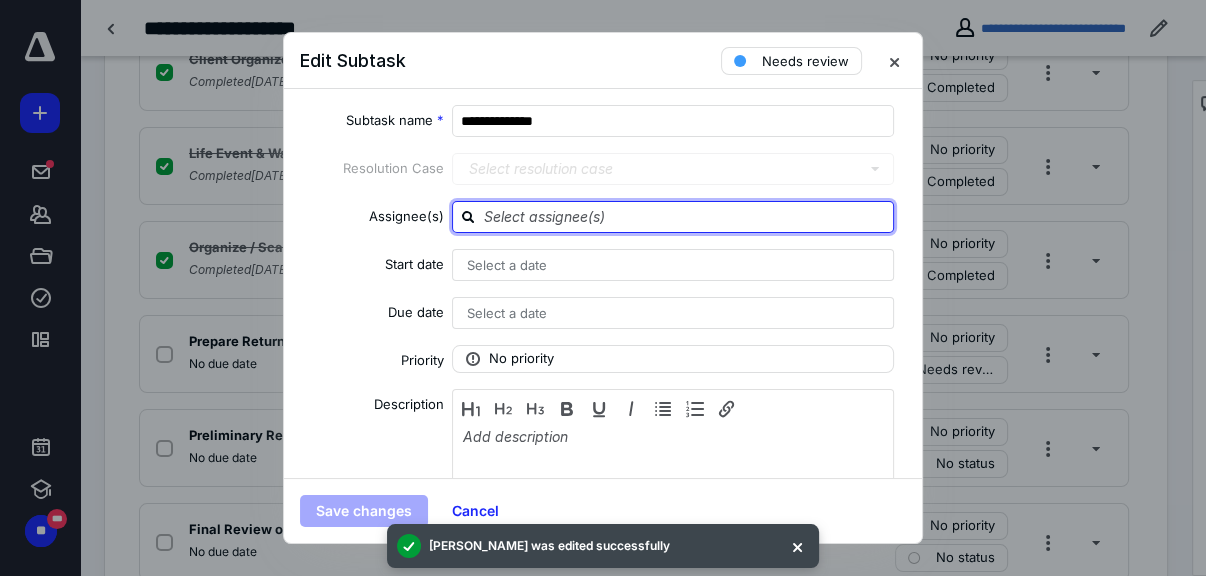 click at bounding box center (685, 216) 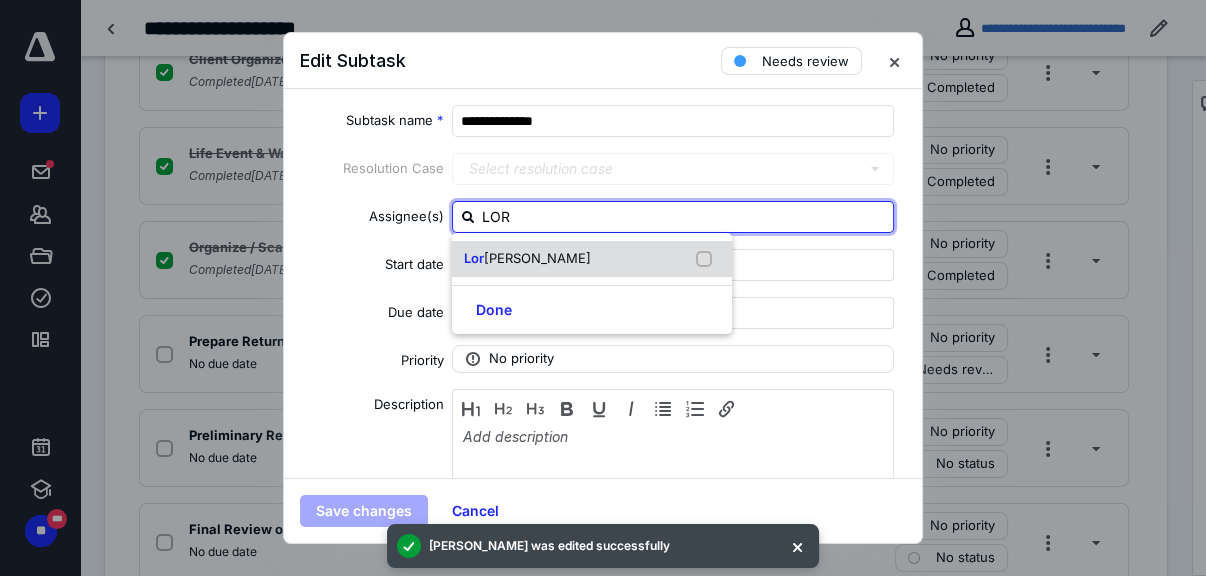 type on "LORE" 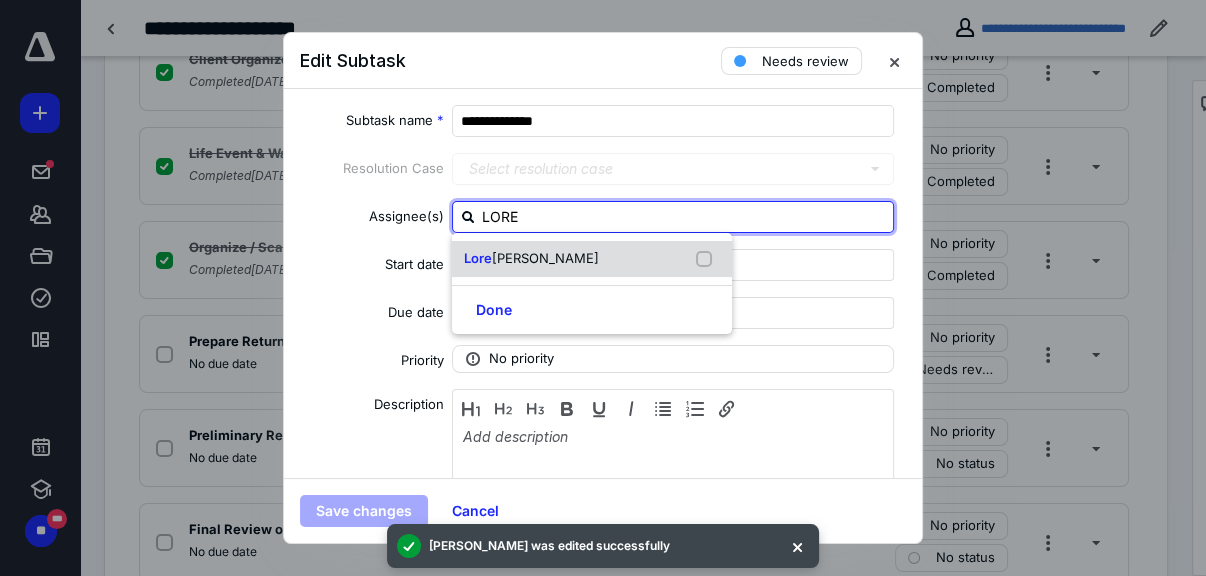 click on "Lore na Urrutia" at bounding box center [592, 259] 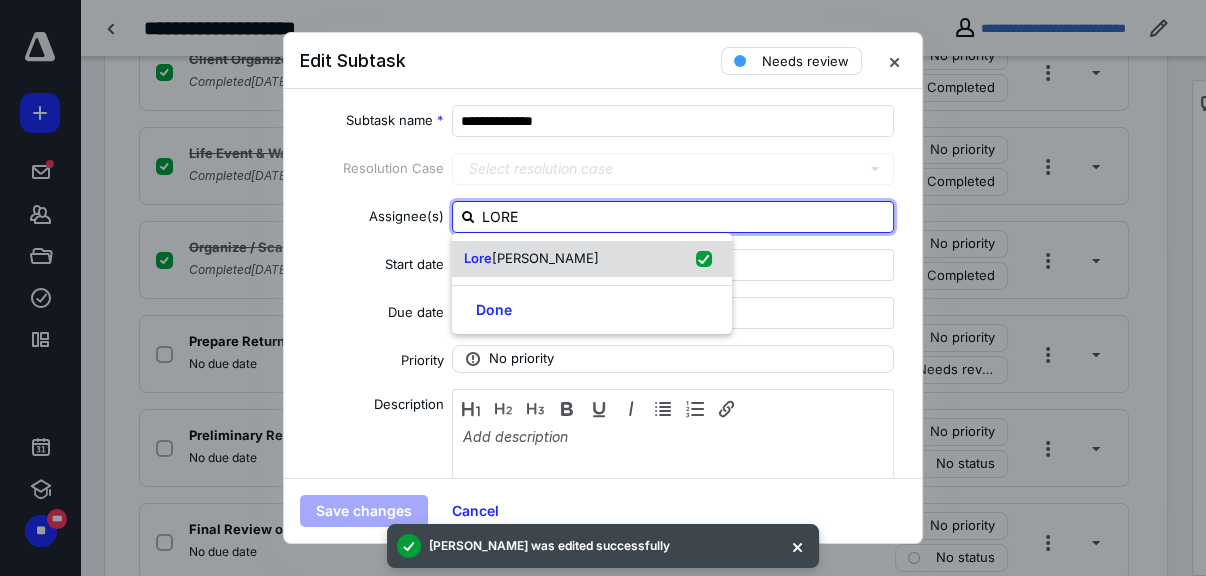 checkbox on "true" 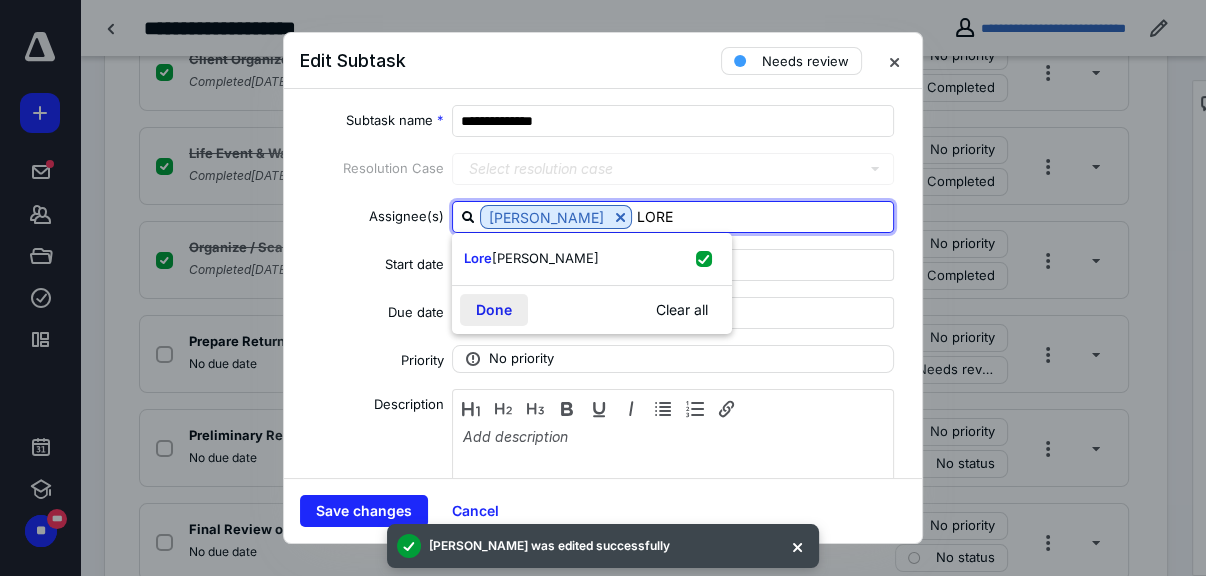 type on "LORE" 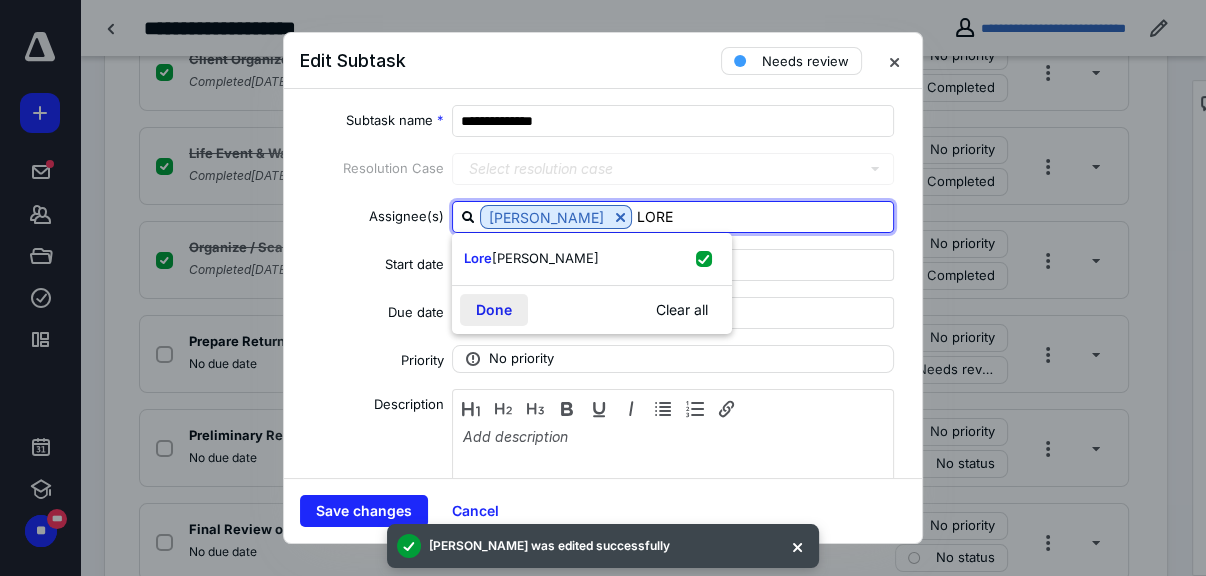 click on "Done" at bounding box center (494, 310) 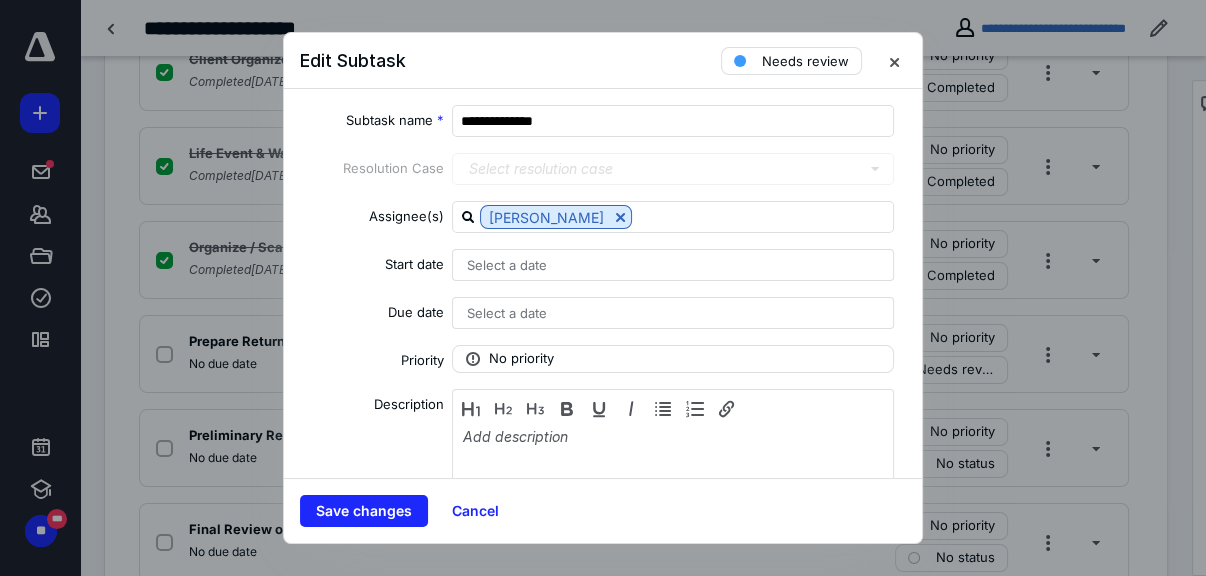 click on "Select a date" at bounding box center (507, 265) 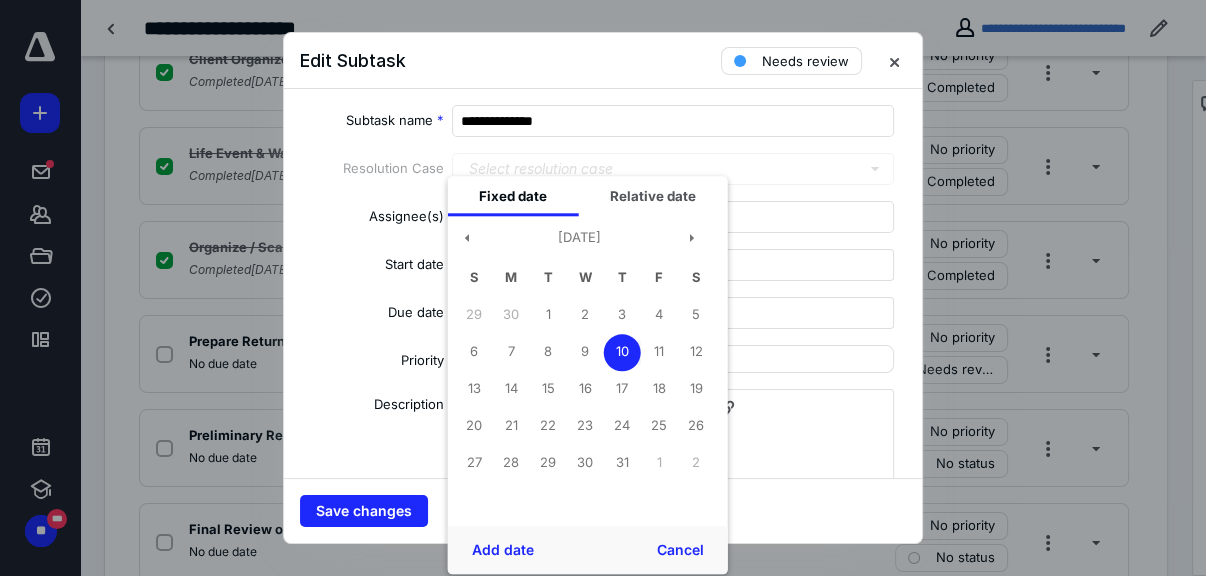 click on "10" at bounding box center (622, 352) 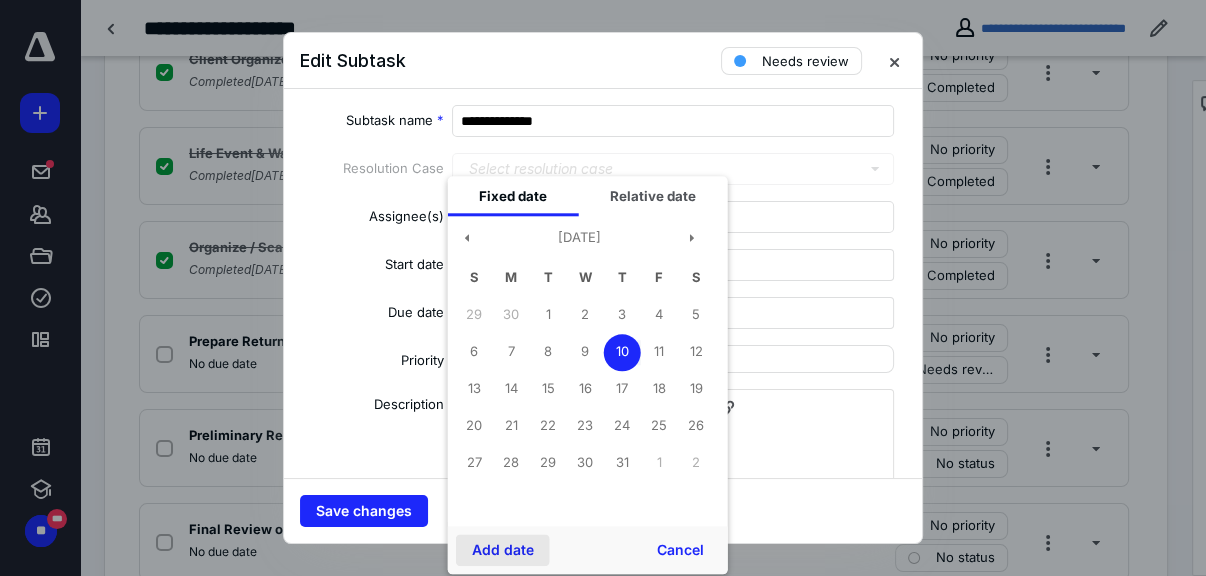 click on "Add date" at bounding box center (503, 550) 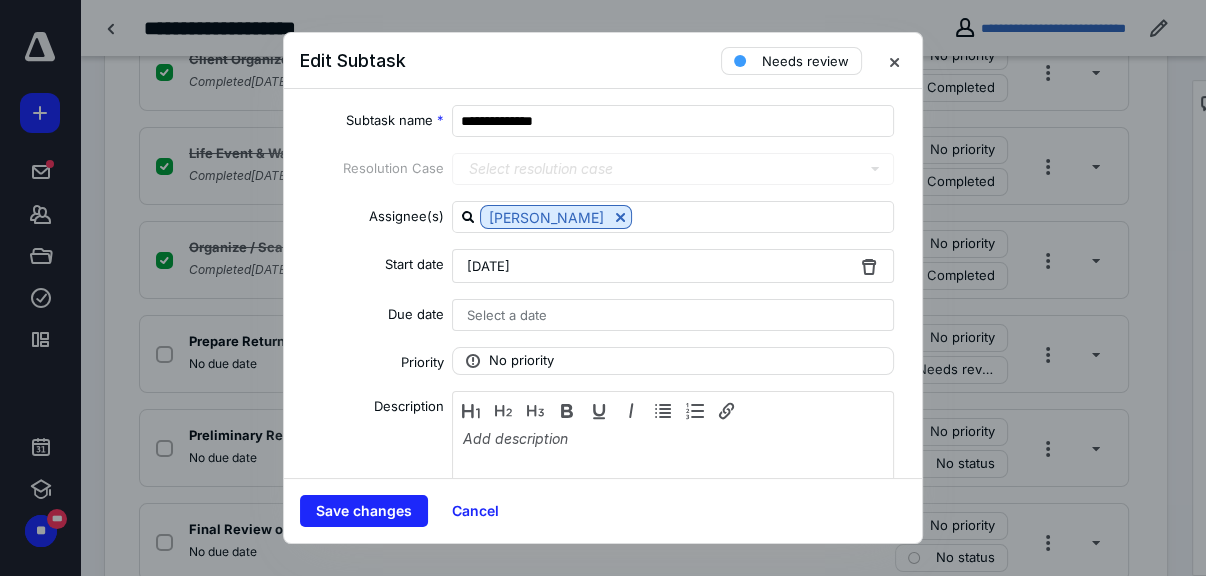 click on "Select a date" at bounding box center [673, 315] 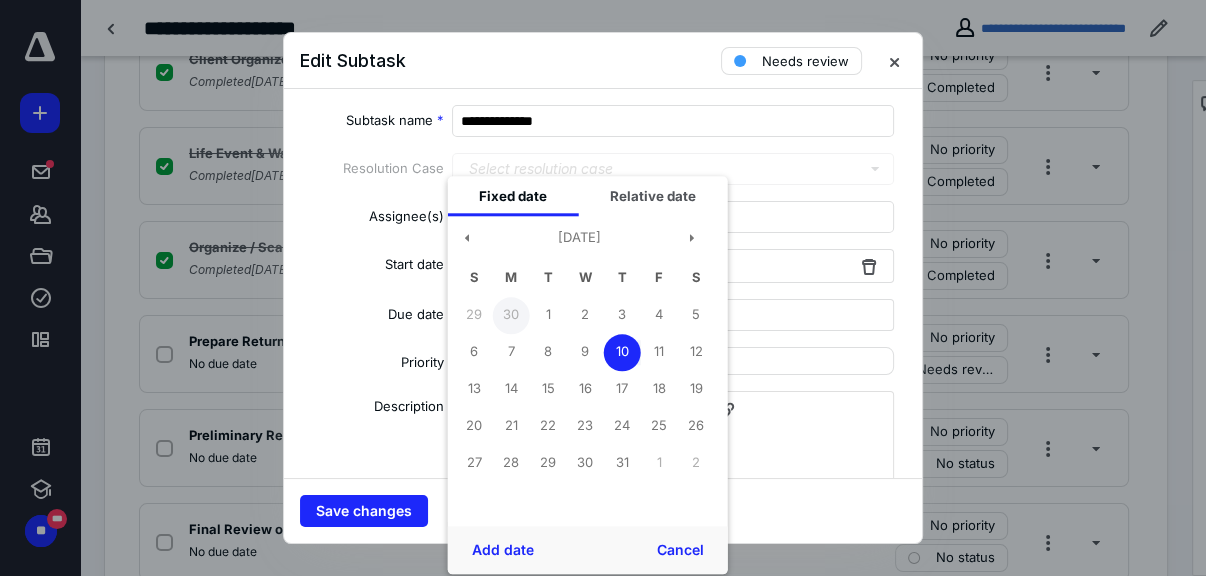 click on "30" at bounding box center [511, 315] 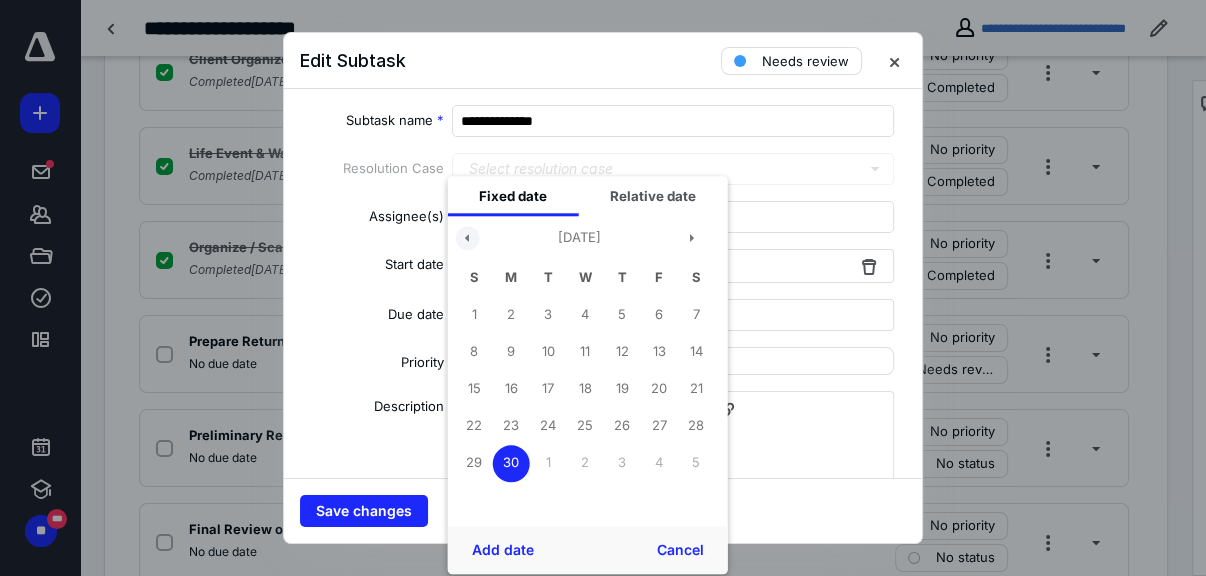 click at bounding box center [468, 238] 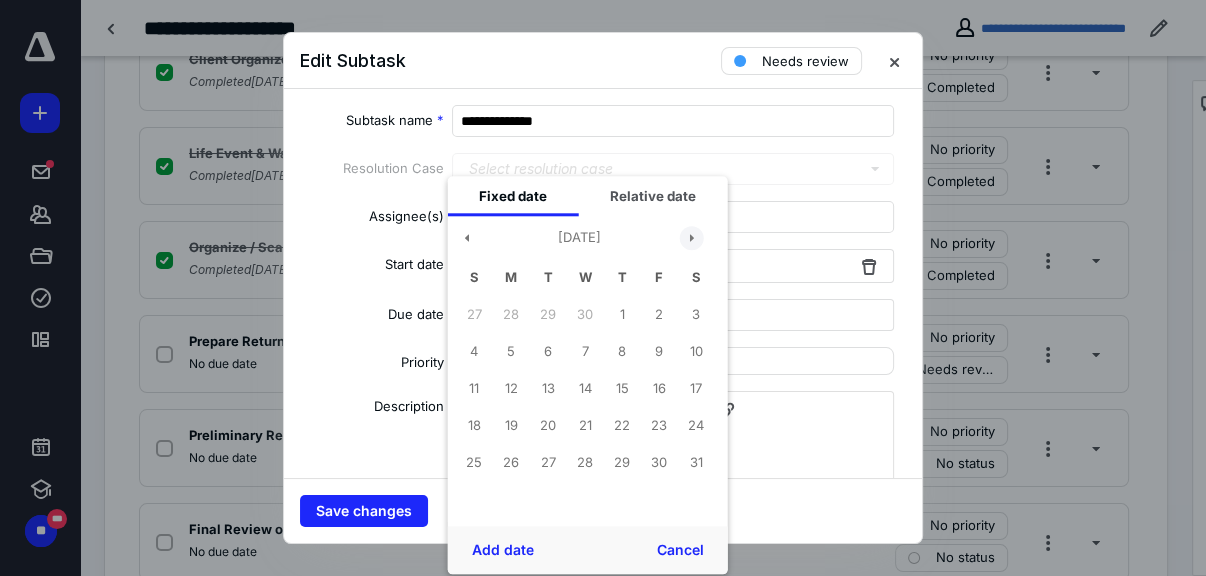 click at bounding box center (692, 238) 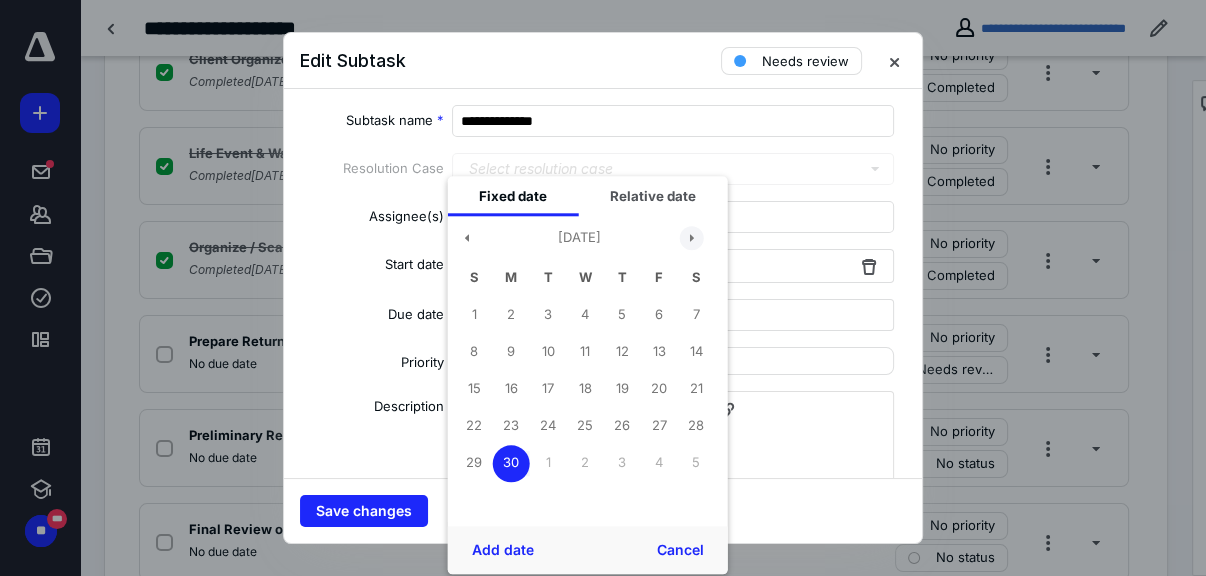 click at bounding box center [692, 238] 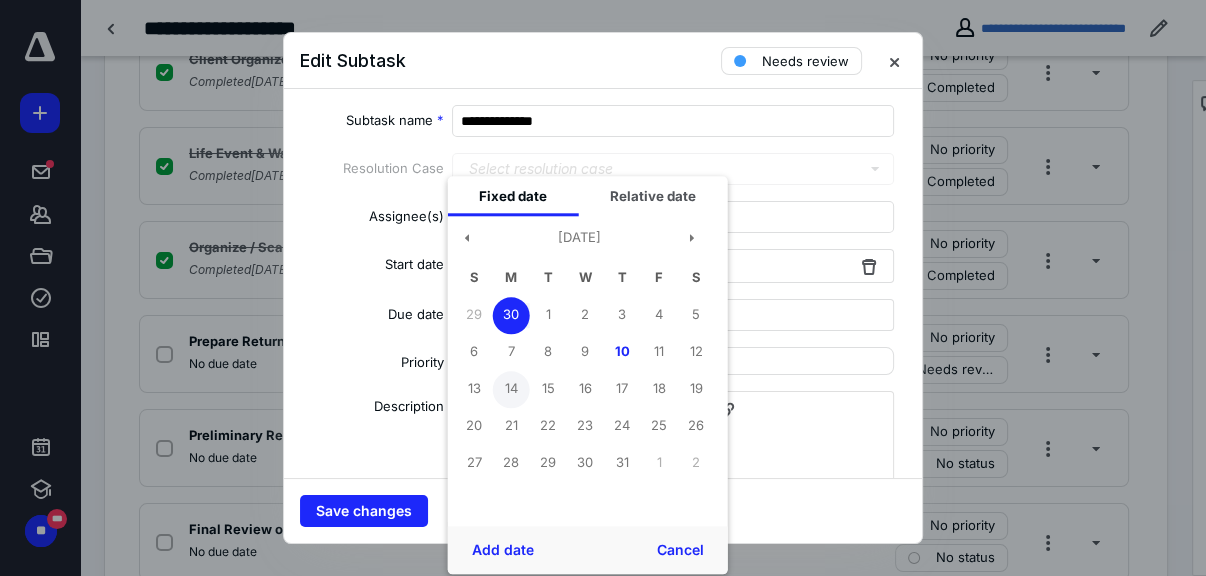 click on "14" at bounding box center (511, 389) 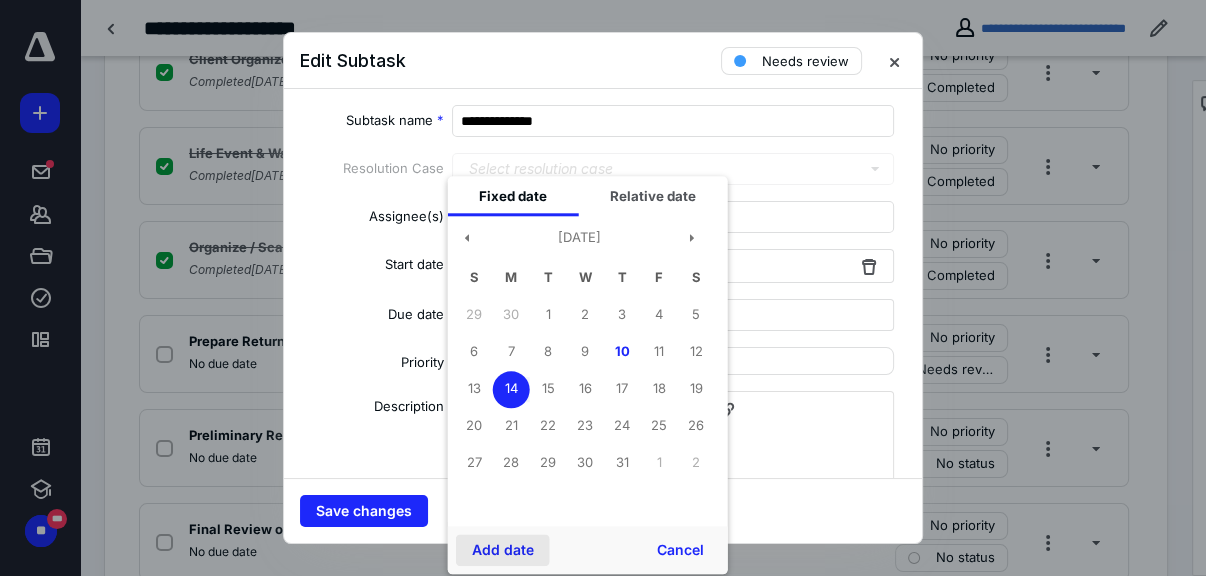 drag, startPoint x: 682, startPoint y: 549, endPoint x: 521, endPoint y: 546, distance: 161.02795 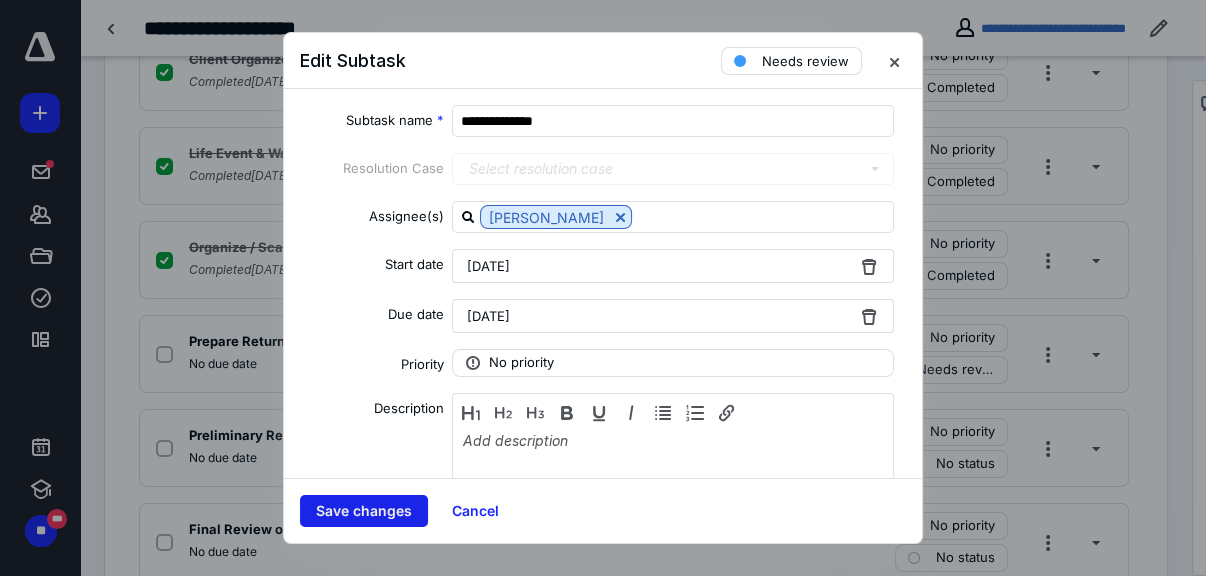 click on "Save changes" at bounding box center [364, 511] 